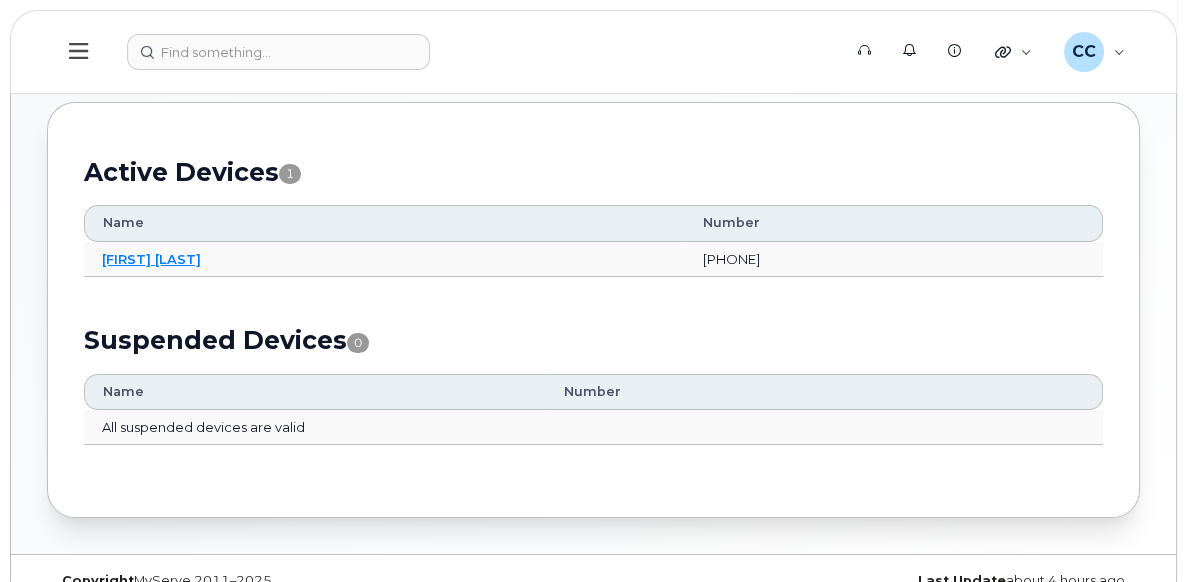 scroll, scrollTop: 198, scrollLeft: 0, axis: vertical 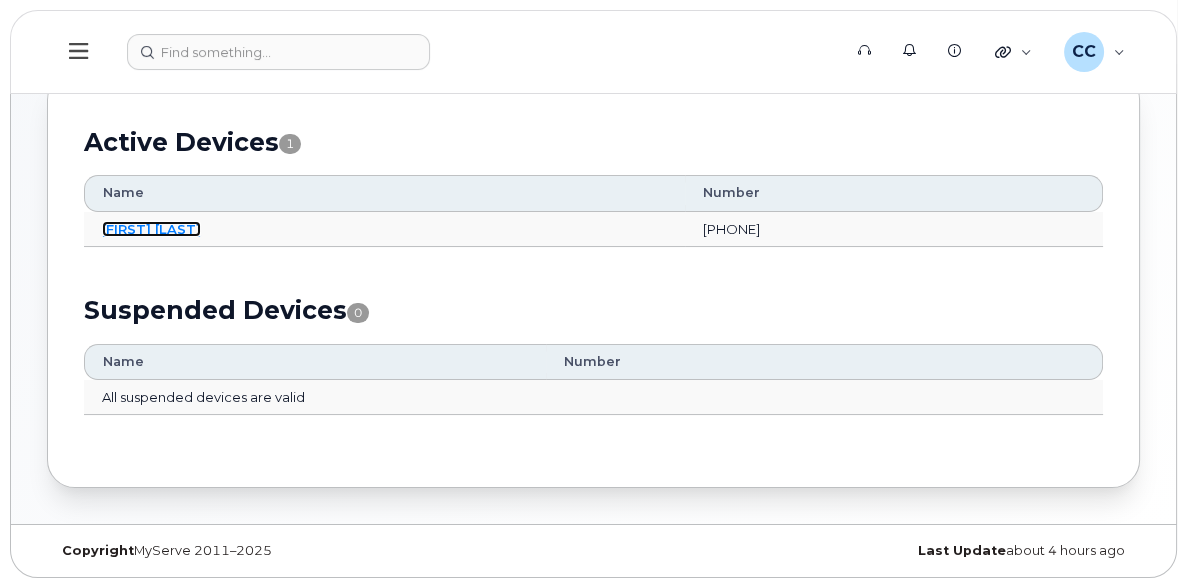 click on "[FIRST] [LAST]" at bounding box center [151, 229] 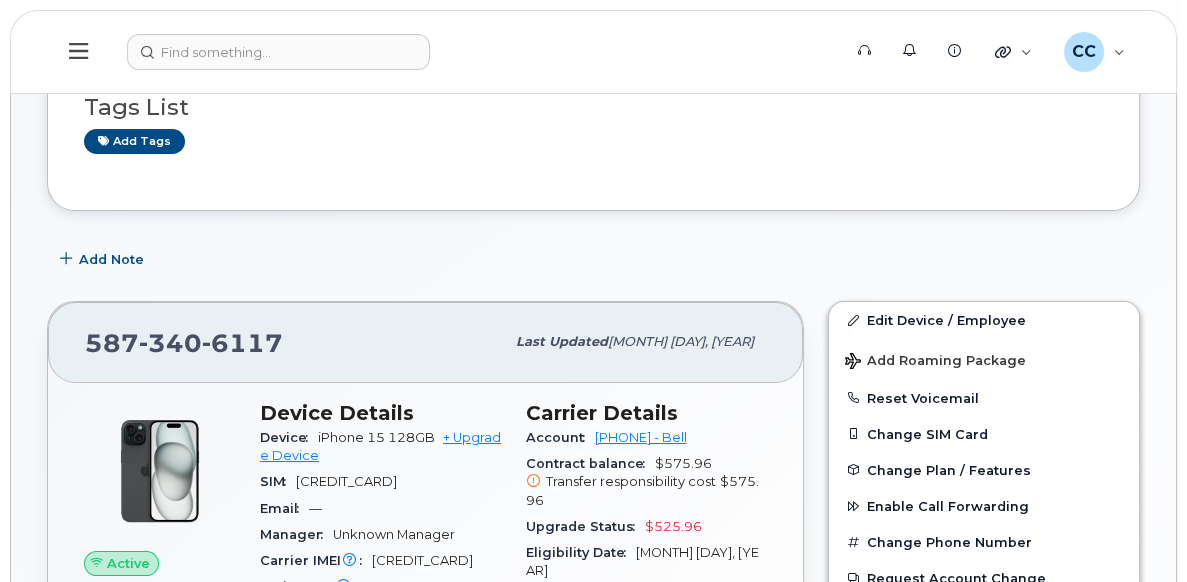 scroll, scrollTop: 300, scrollLeft: 0, axis: vertical 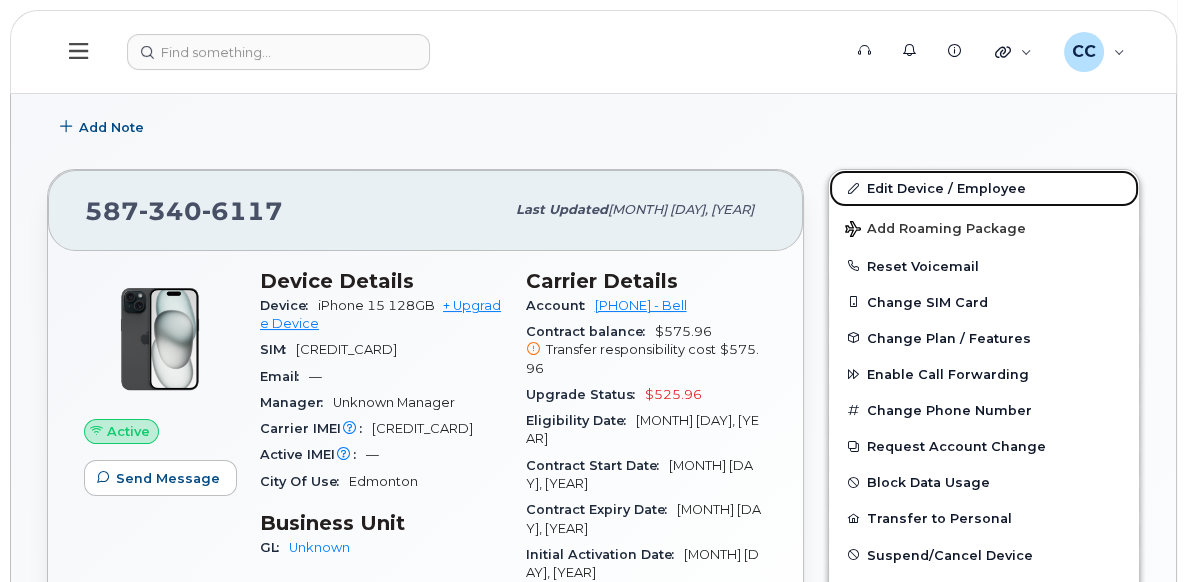 click on "Edit Device / Employee" at bounding box center (984, 188) 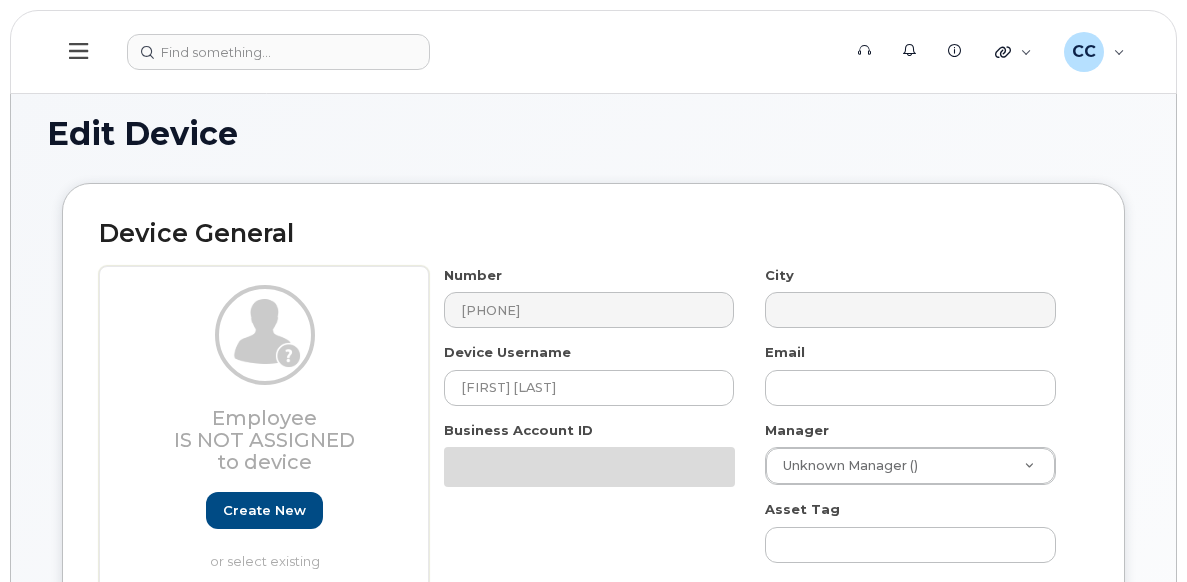 select on "[NUMBER]" 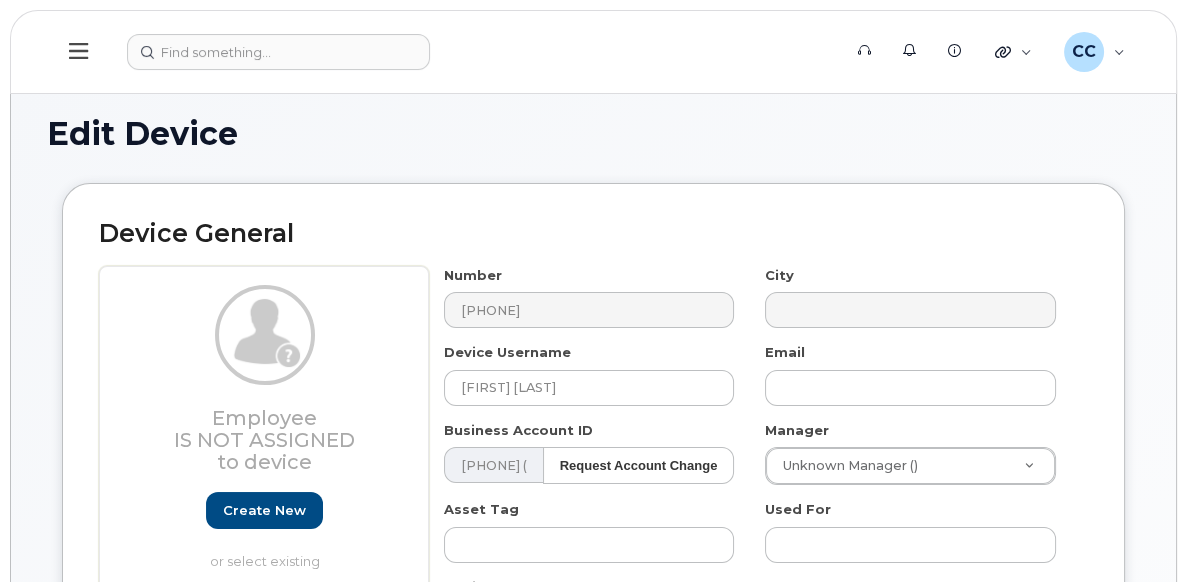 scroll, scrollTop: 200, scrollLeft: 0, axis: vertical 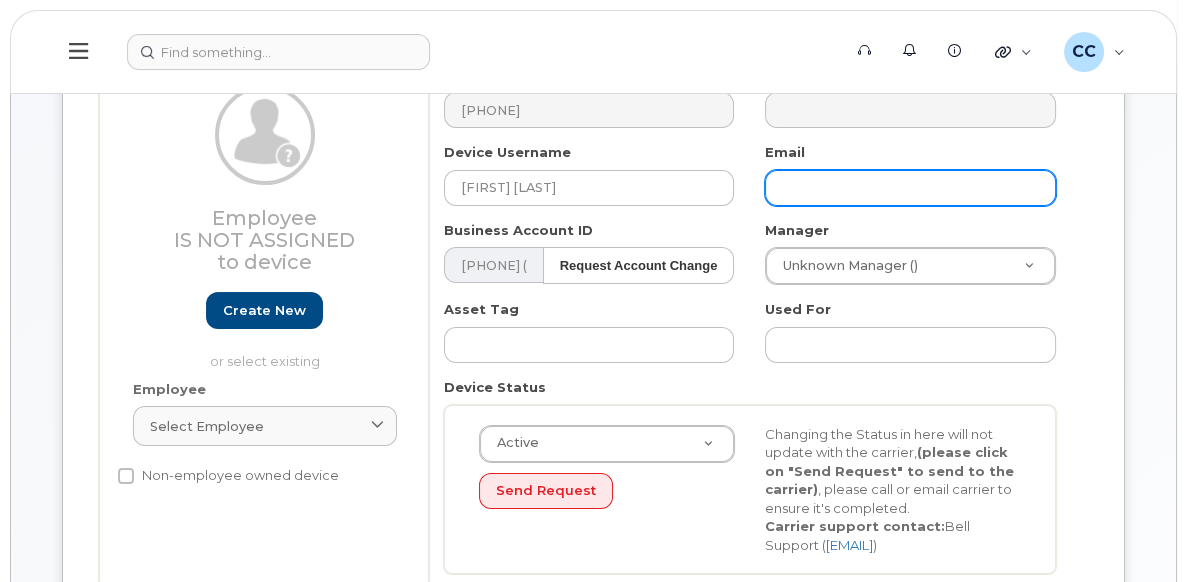 click at bounding box center (910, 188) 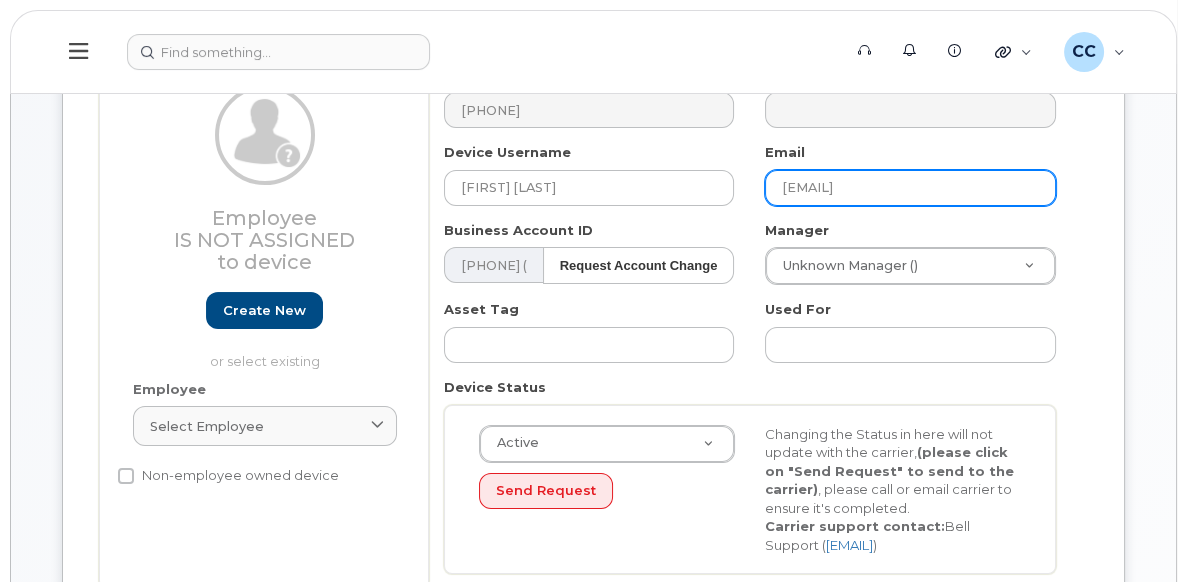 type on "kat@bcrsociety.ab.ca" 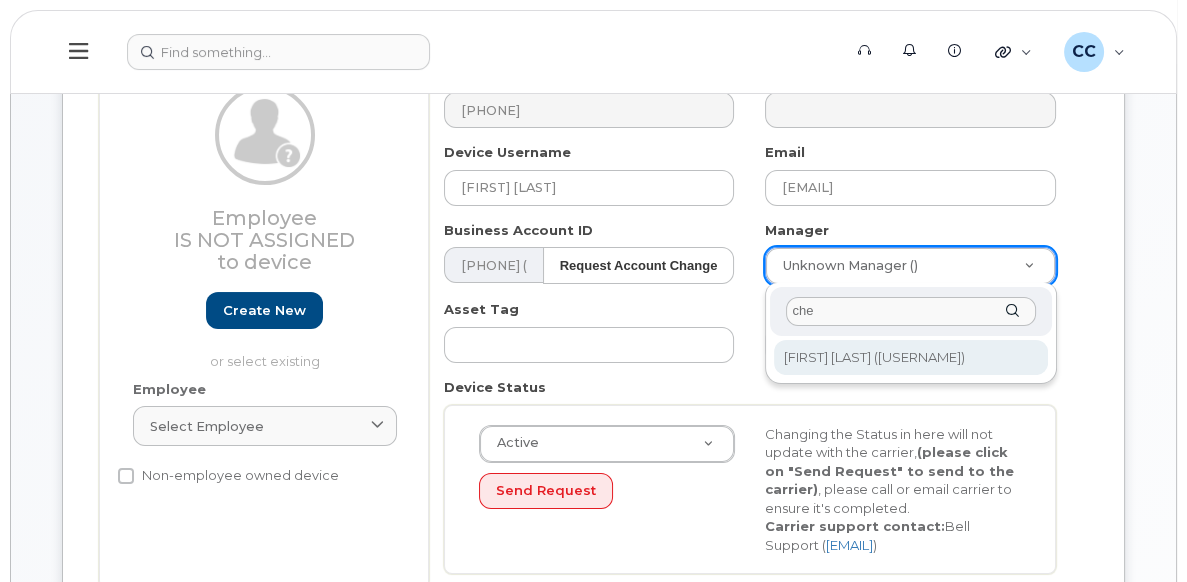 type on "che" 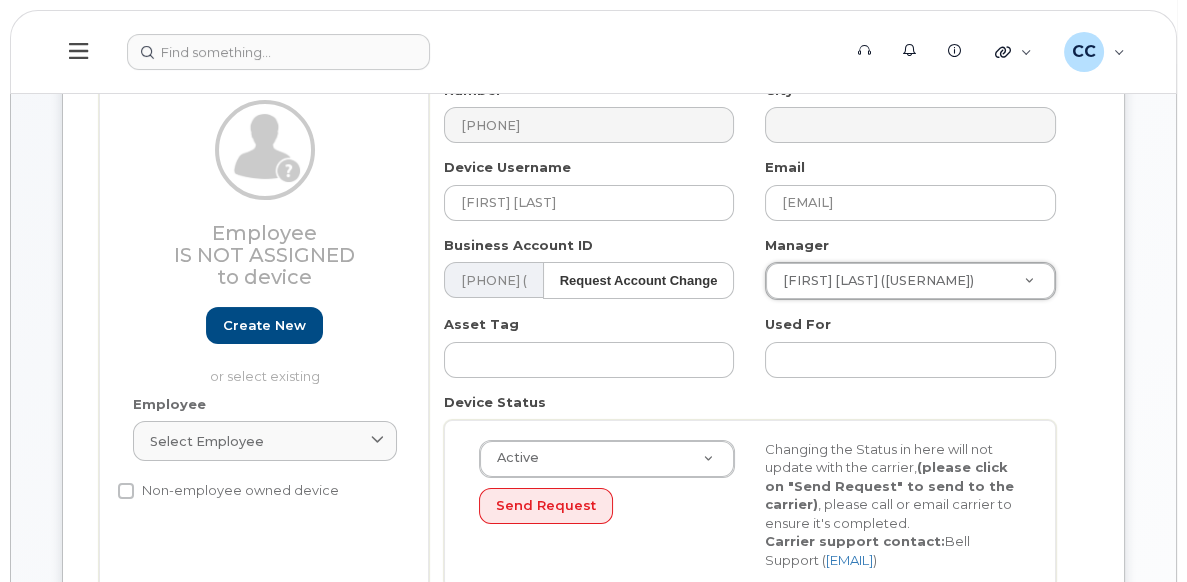 scroll, scrollTop: 200, scrollLeft: 0, axis: vertical 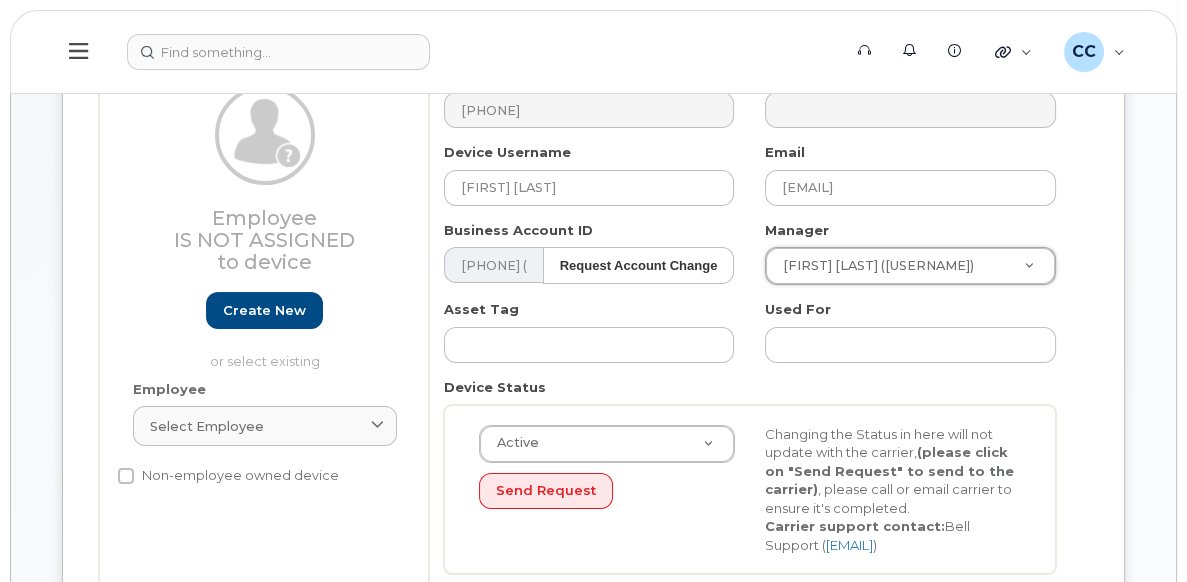 click at bounding box center (377, 426) 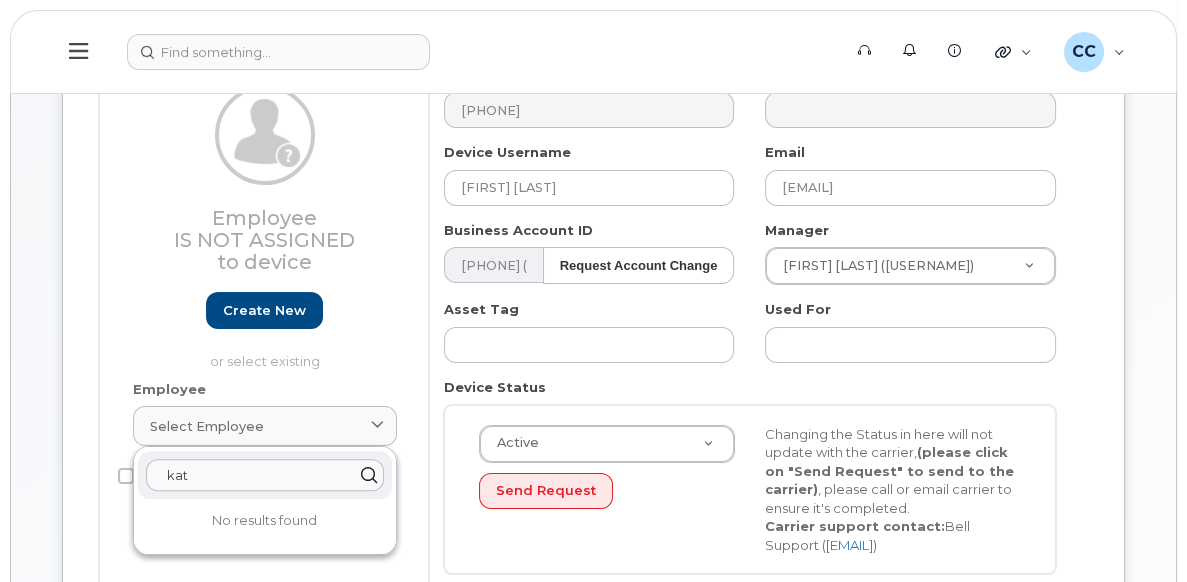 type on "kat" 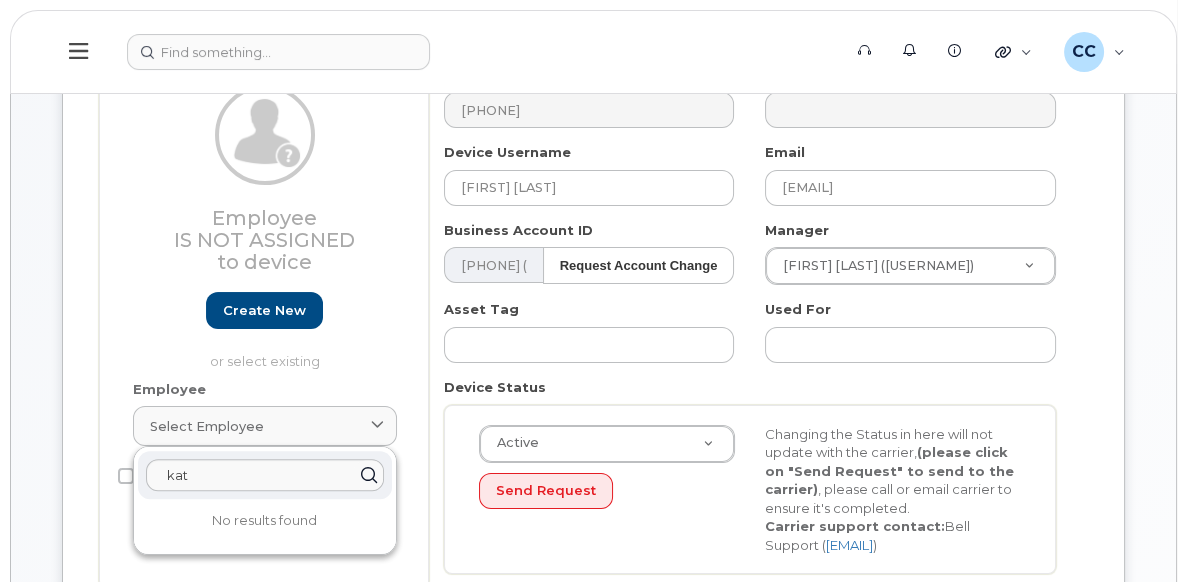 click on "No results found" at bounding box center (265, 521) 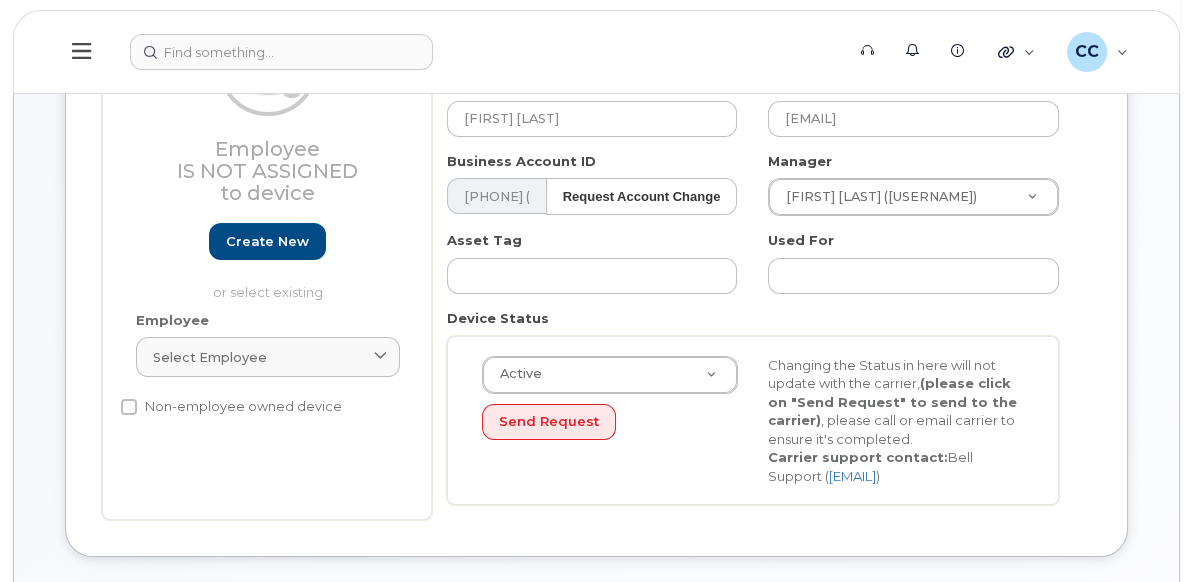 scroll, scrollTop: 300, scrollLeft: 0, axis: vertical 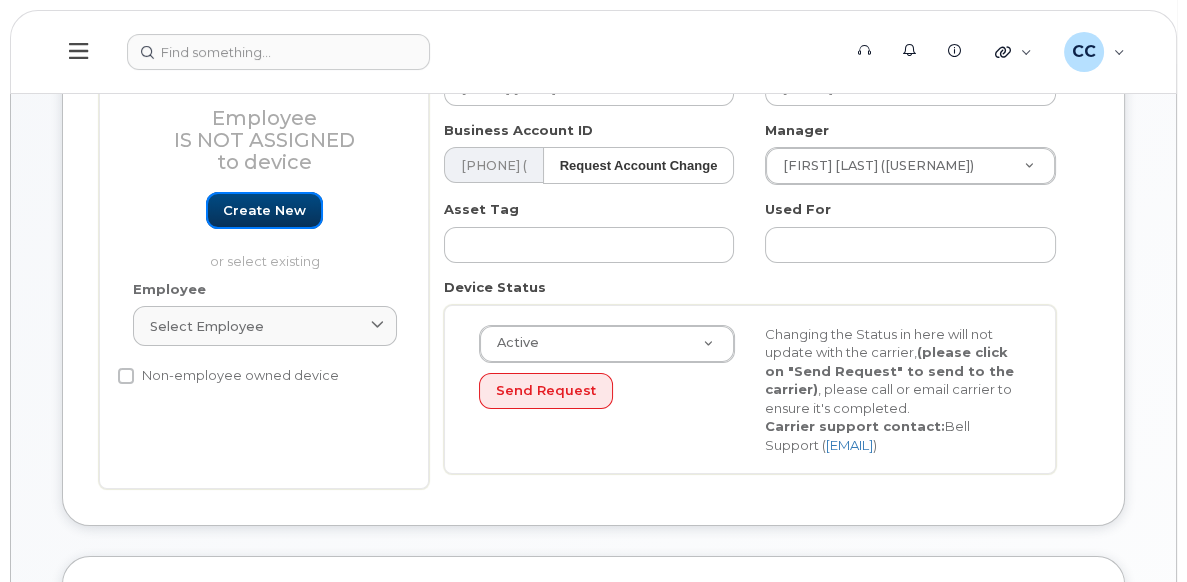 click on "Create new" at bounding box center (264, 210) 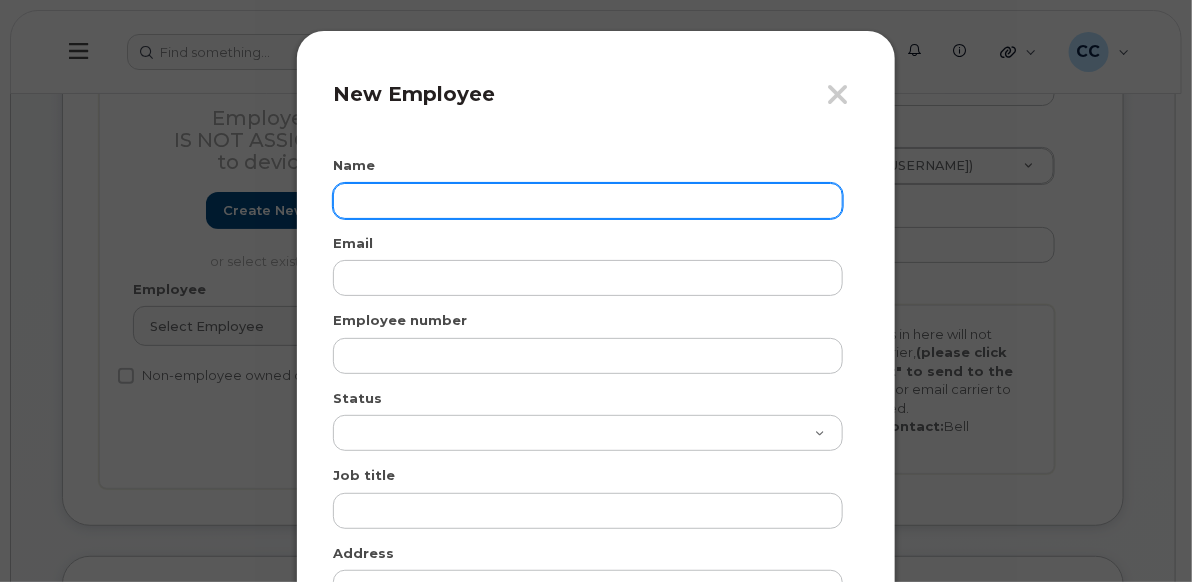 click at bounding box center (588, 201) 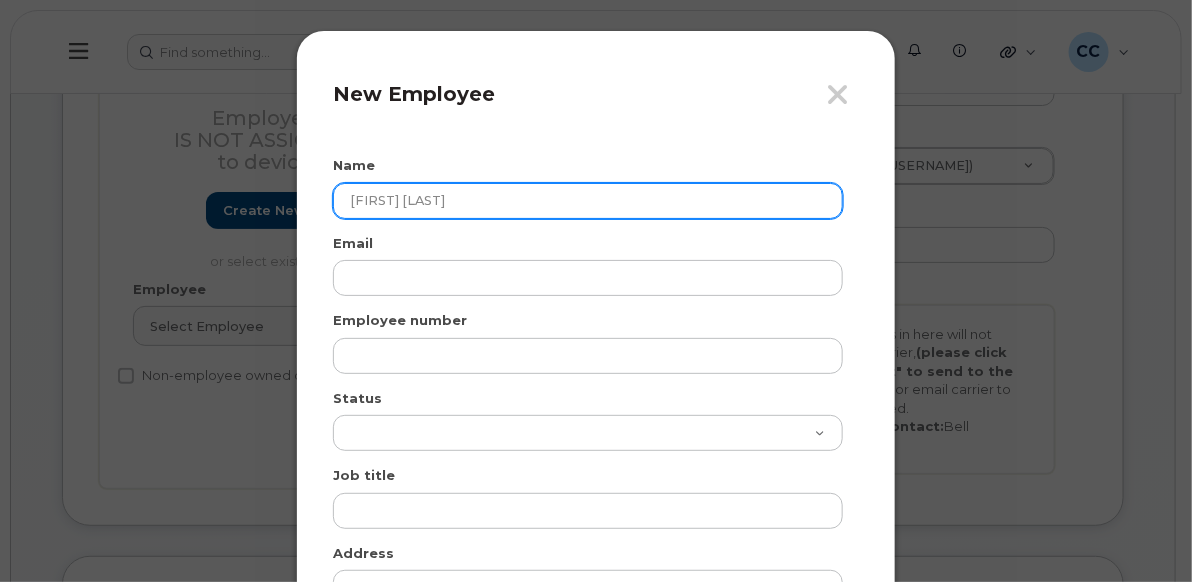 type on "Katherine Smith" 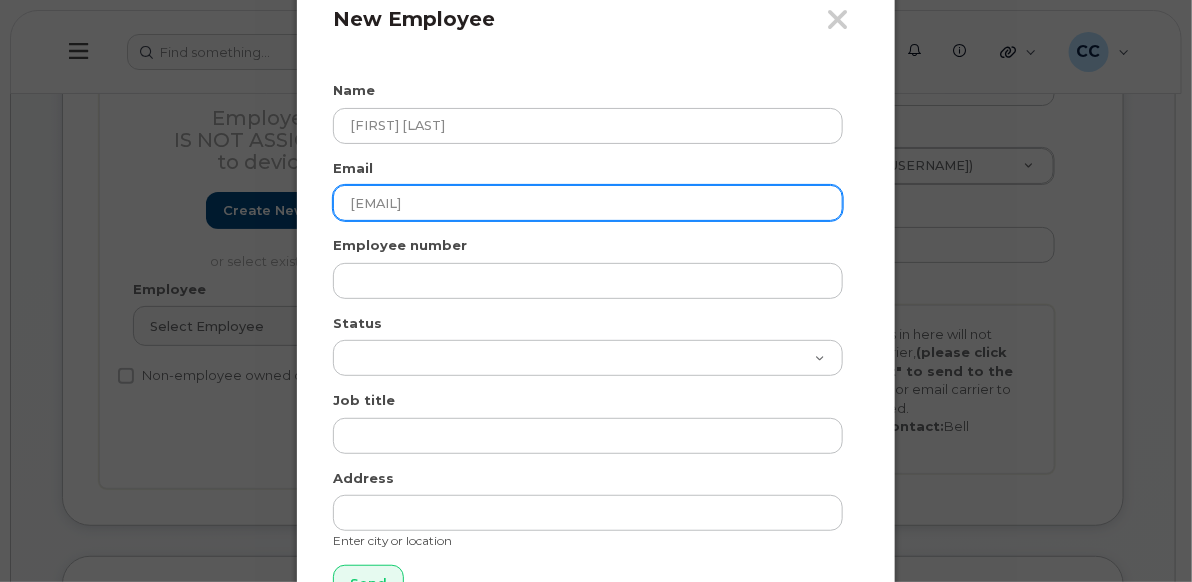 scroll, scrollTop: 159, scrollLeft: 0, axis: vertical 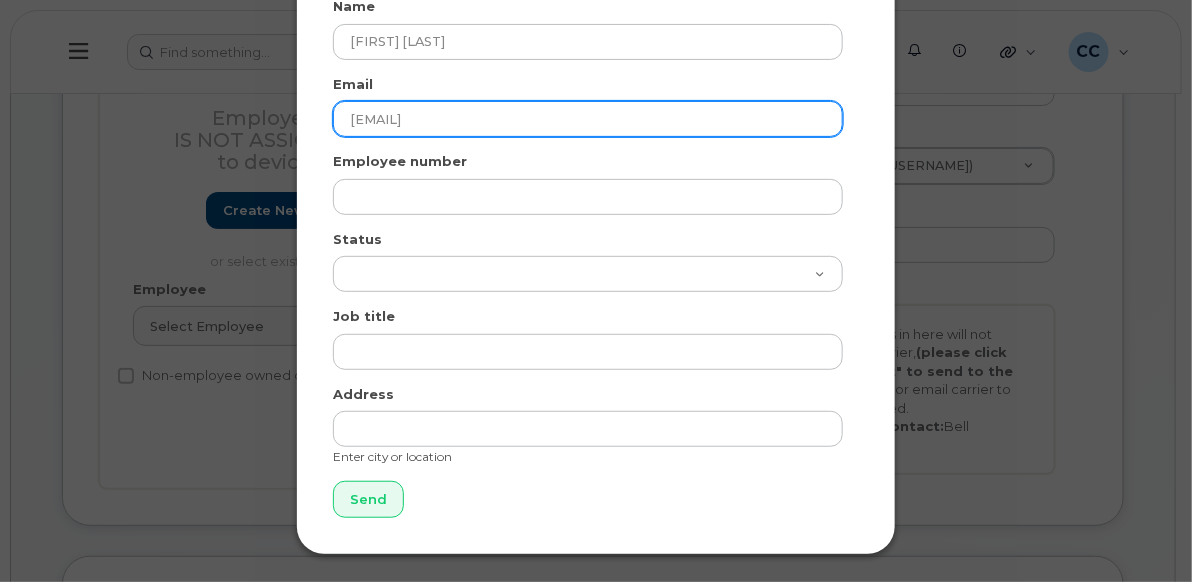 type on "kat@bcrsociety.ab.ca" 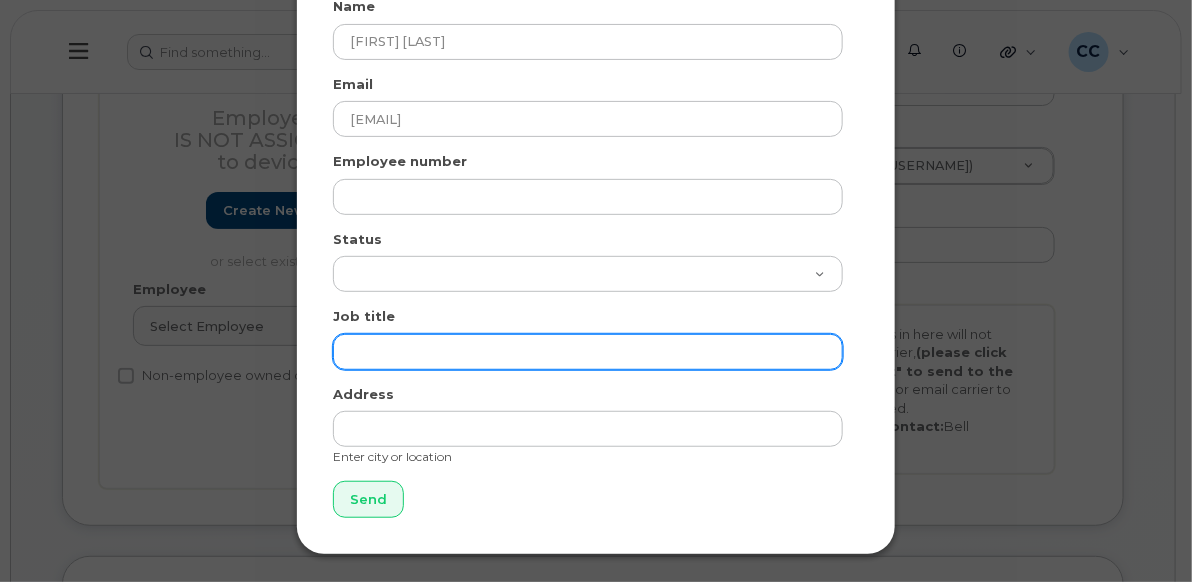 click at bounding box center [588, 352] 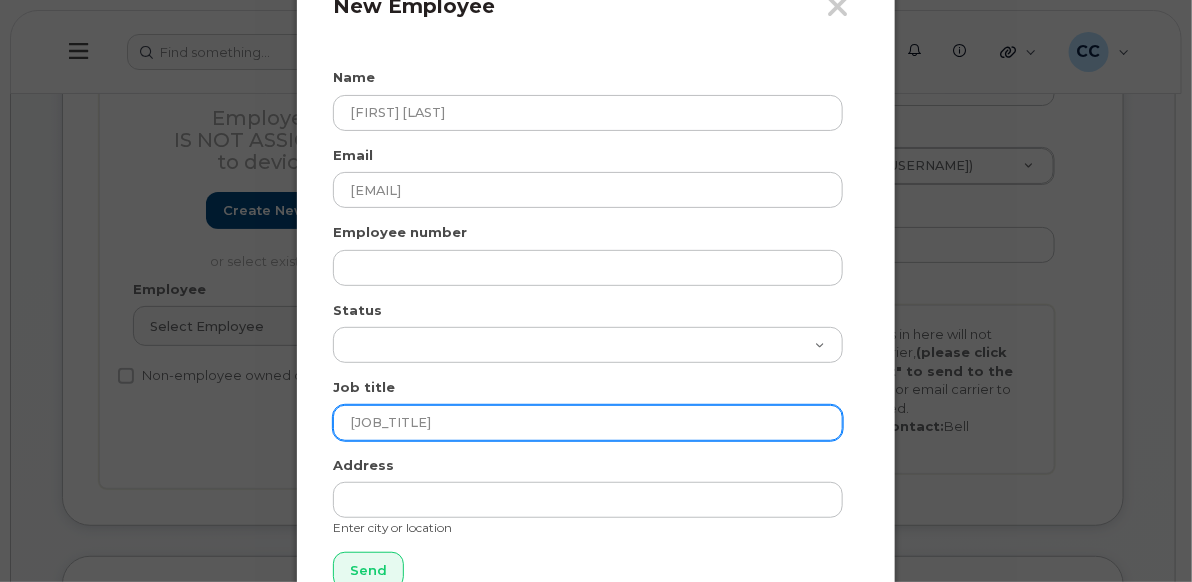 scroll, scrollTop: 159, scrollLeft: 0, axis: vertical 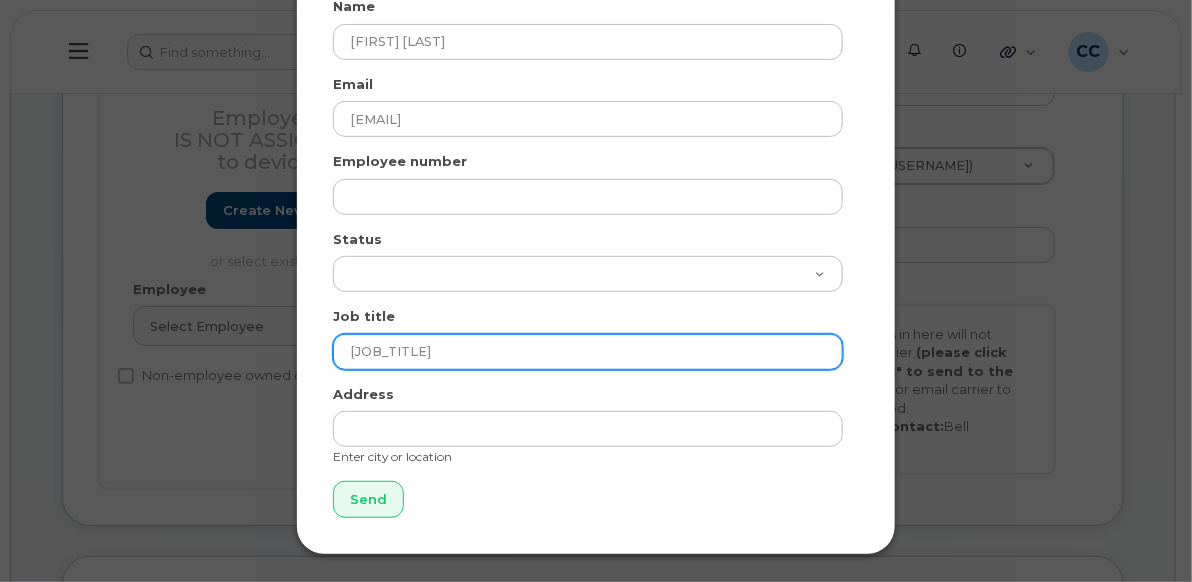 type on "Foster Care Support Worker" 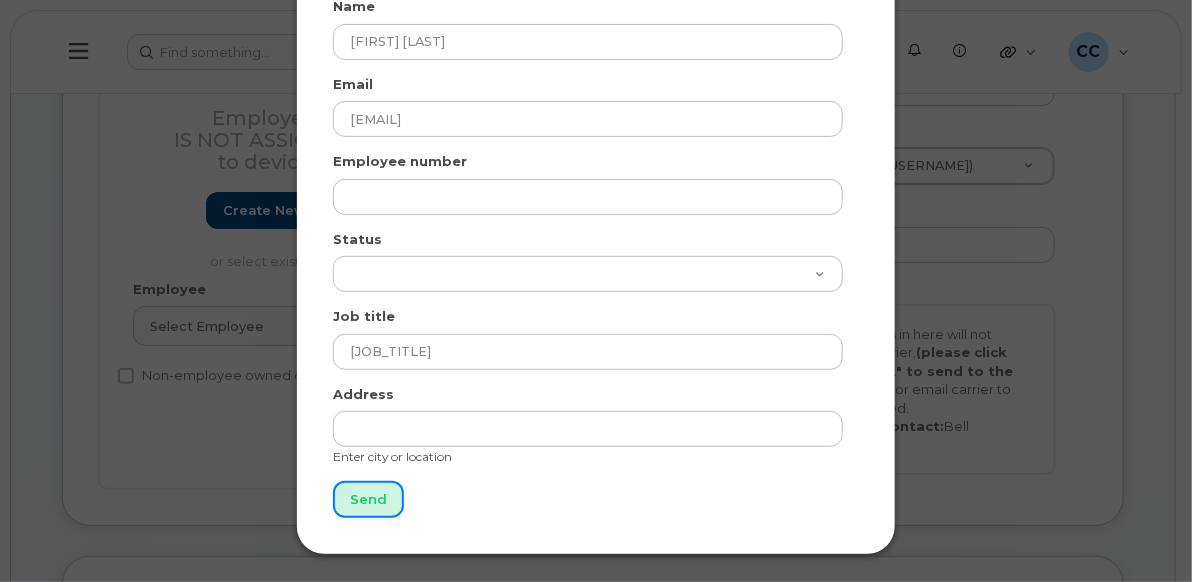 click on "Send" at bounding box center [368, 499] 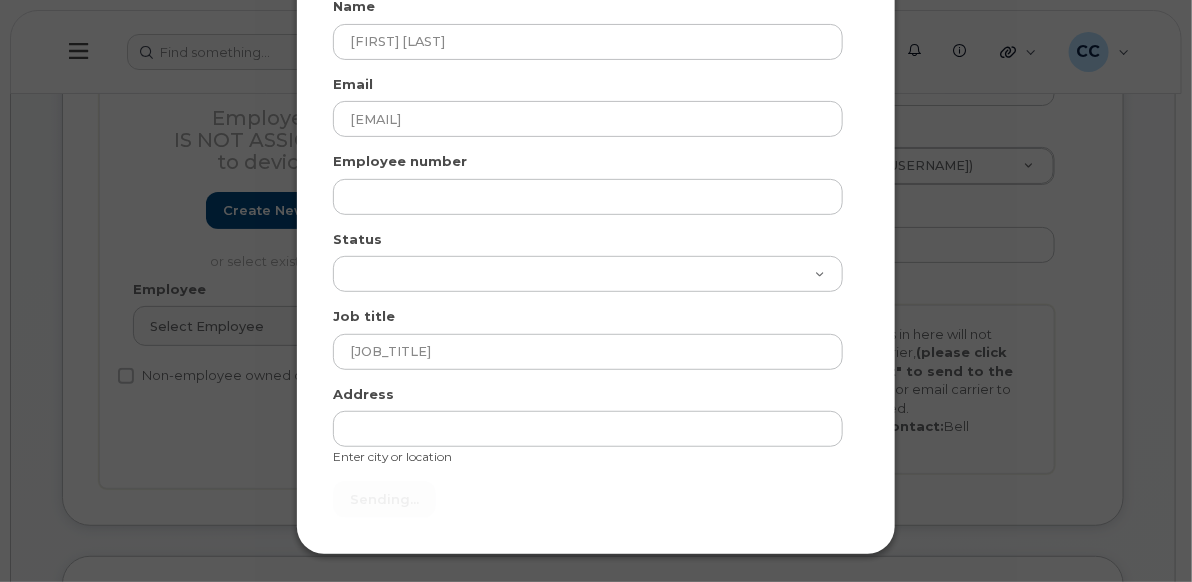 type on "Send" 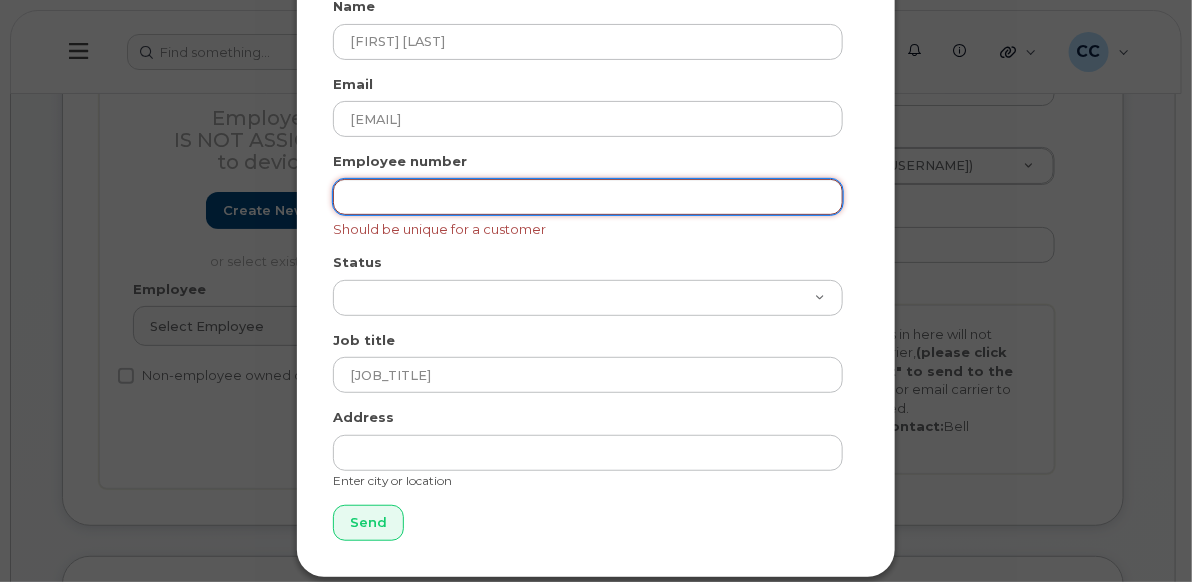 click at bounding box center (588, 197) 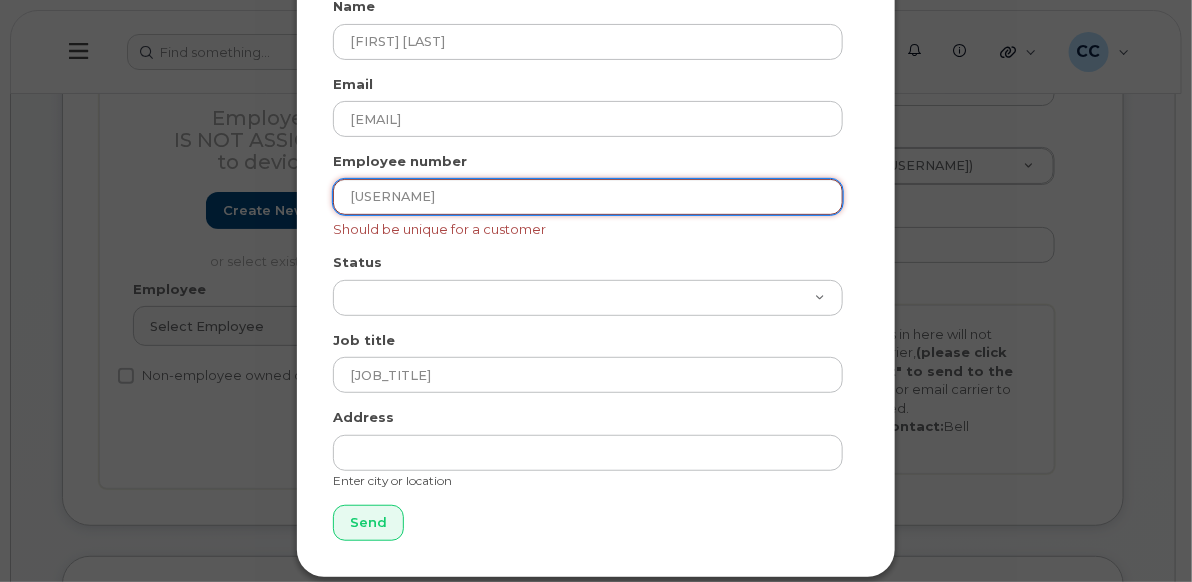 type on "katsmi" 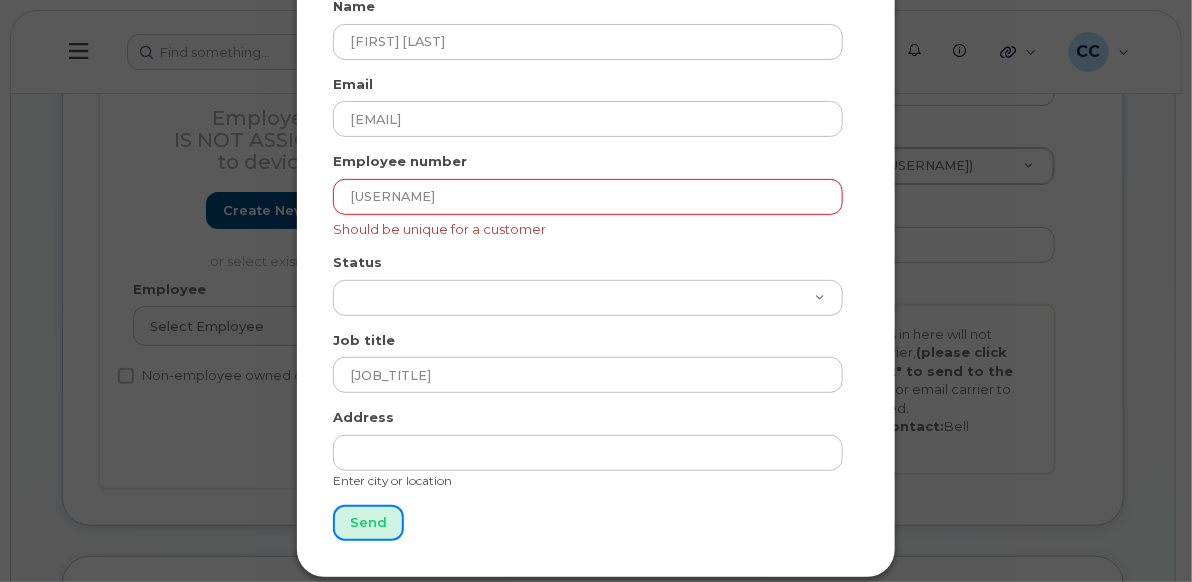 click on "Send" at bounding box center [368, 523] 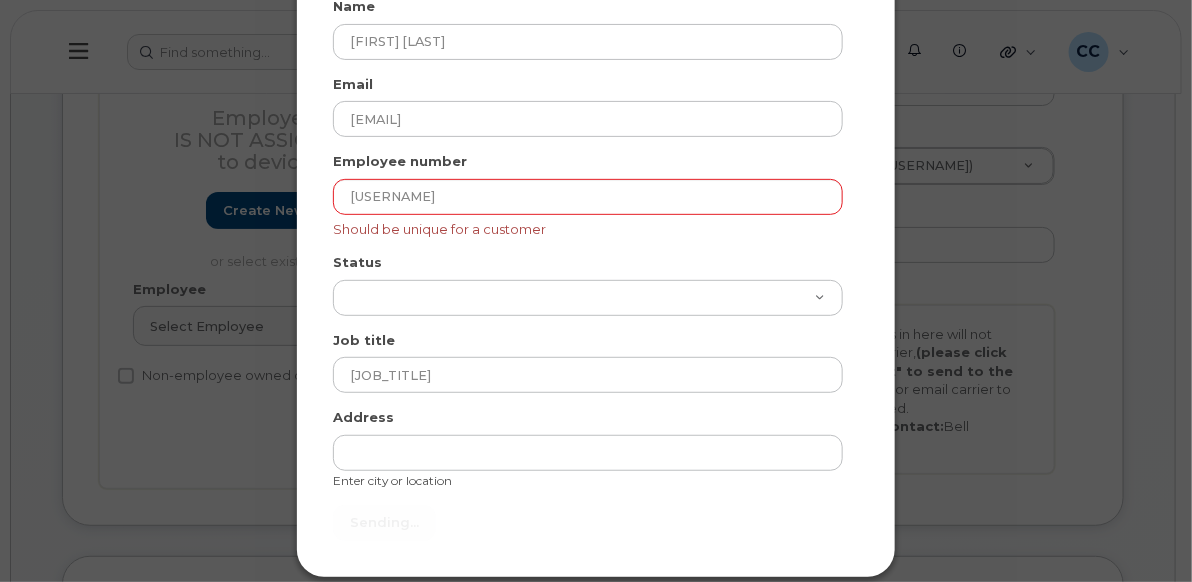 type on "Send" 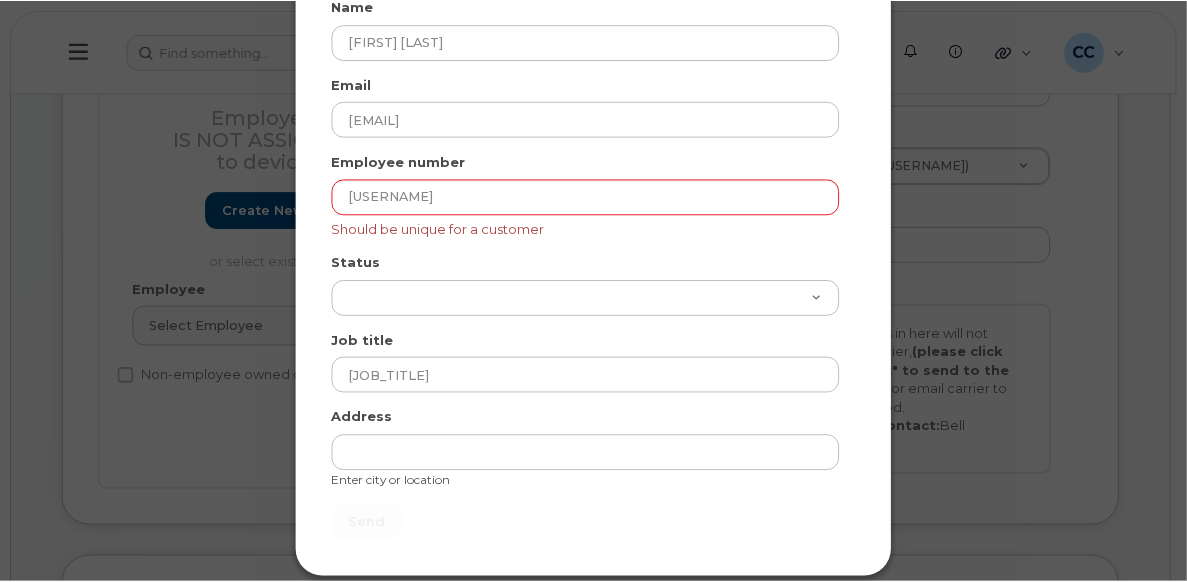 scroll, scrollTop: 373, scrollLeft: 0, axis: vertical 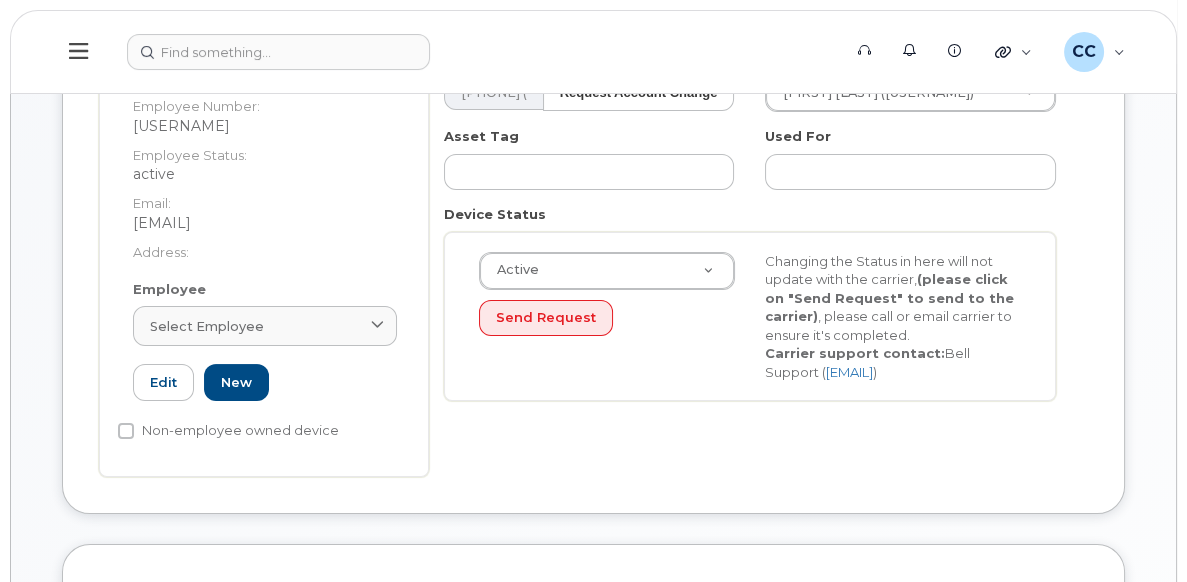 click at bounding box center [377, 326] 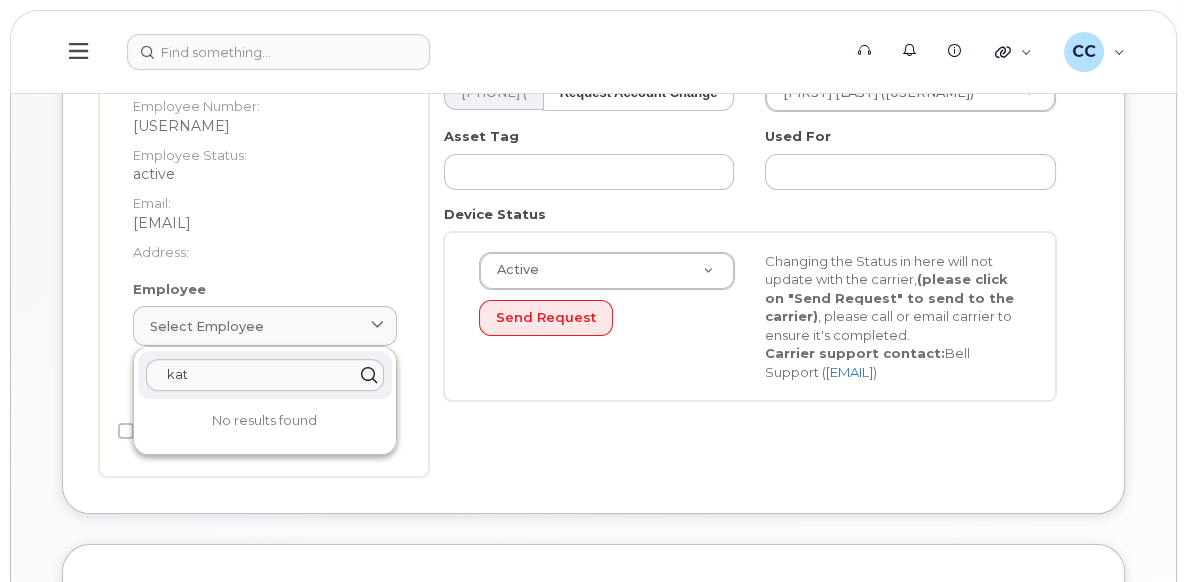 click on "kat" at bounding box center (265, 375) 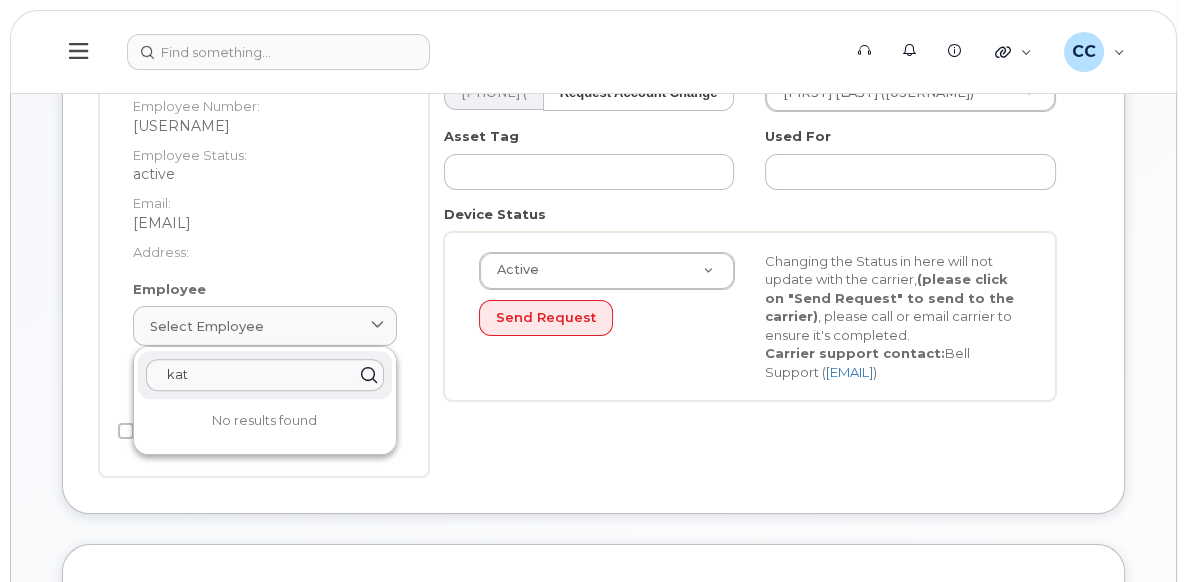 type on "kat@bcrsociety.ab.ca" 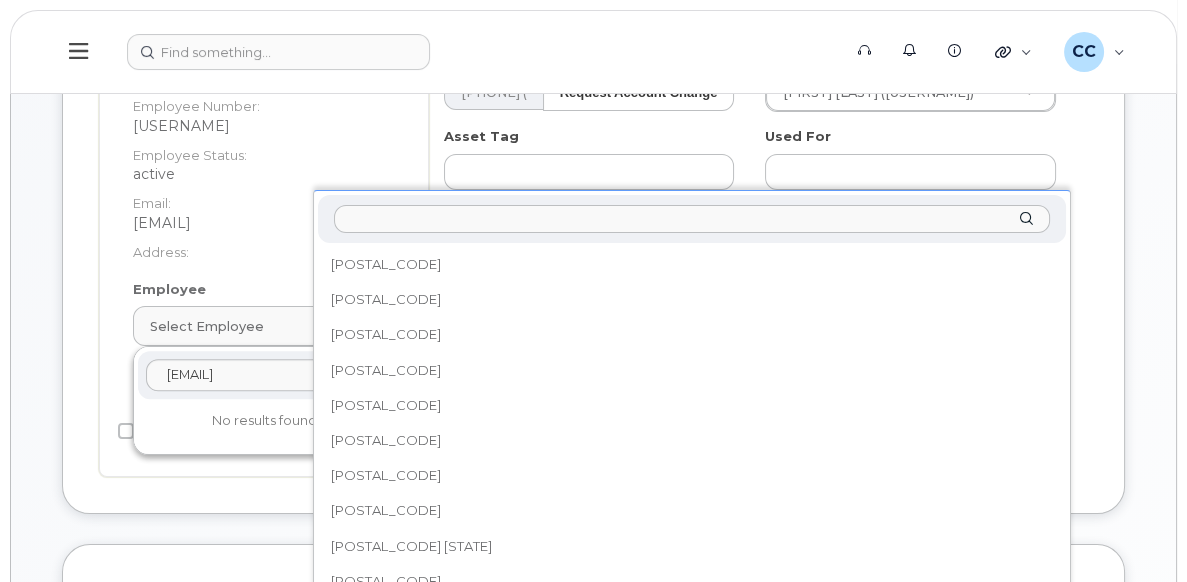 scroll, scrollTop: 1018, scrollLeft: 0, axis: vertical 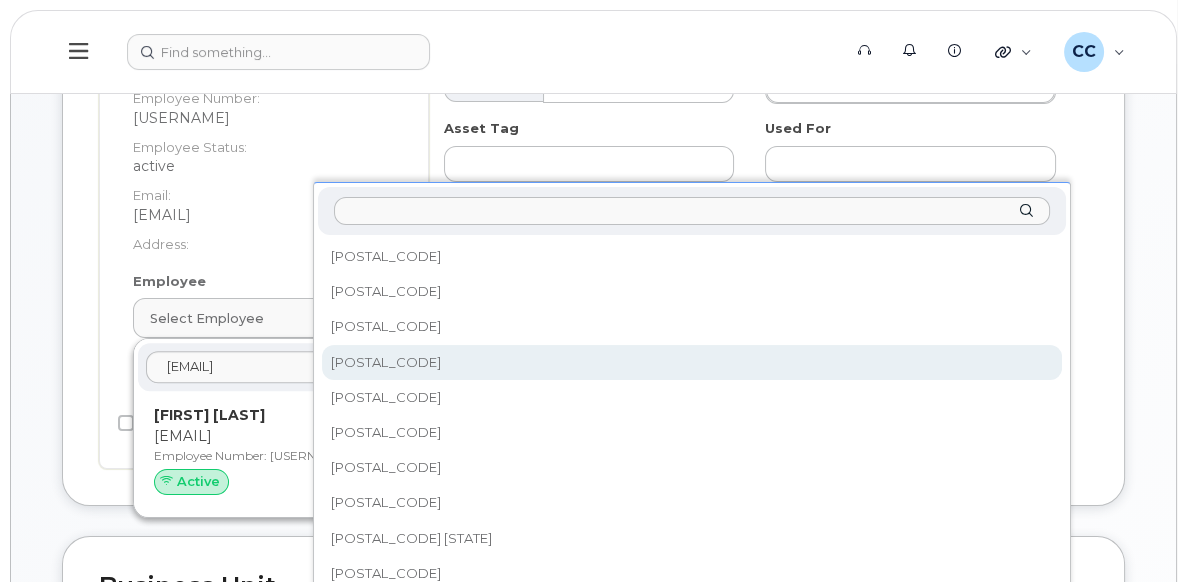 select on "5823788" 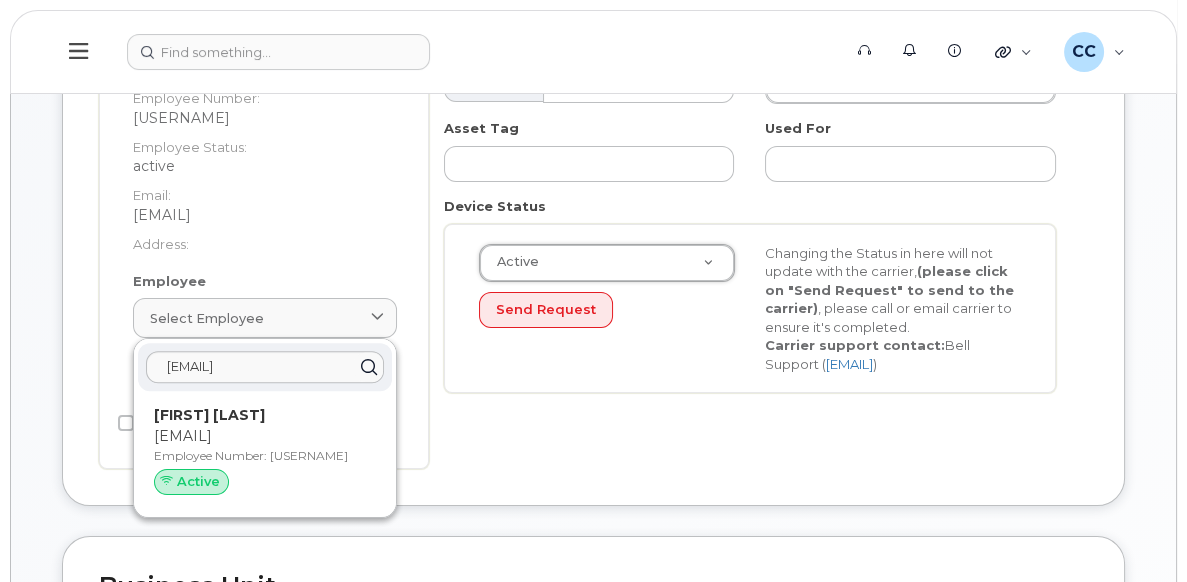 click on "Active     Active
Suspended
Cancelled
Send Request
Changing the Status in here will not update with the carrier,   (please click on "Send Request" to send to the carrier)  , please call or email carrier to ensure it's completed.
Carrier support contact:
Bell Support
( corpclientcare@bell.ca )" at bounding box center [750, 309] 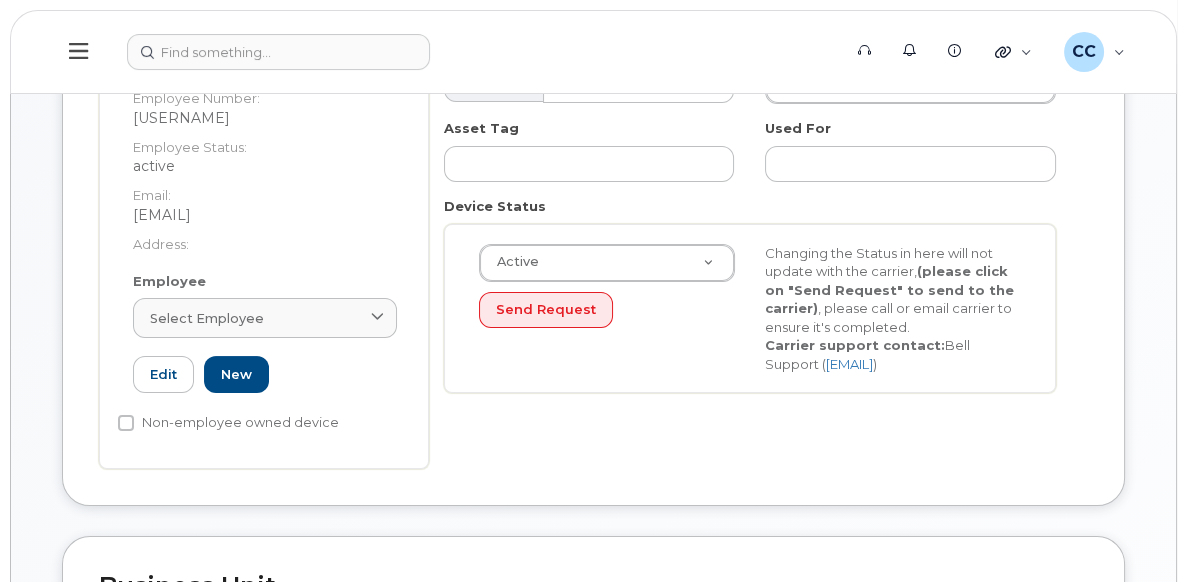 click on "Select employee" 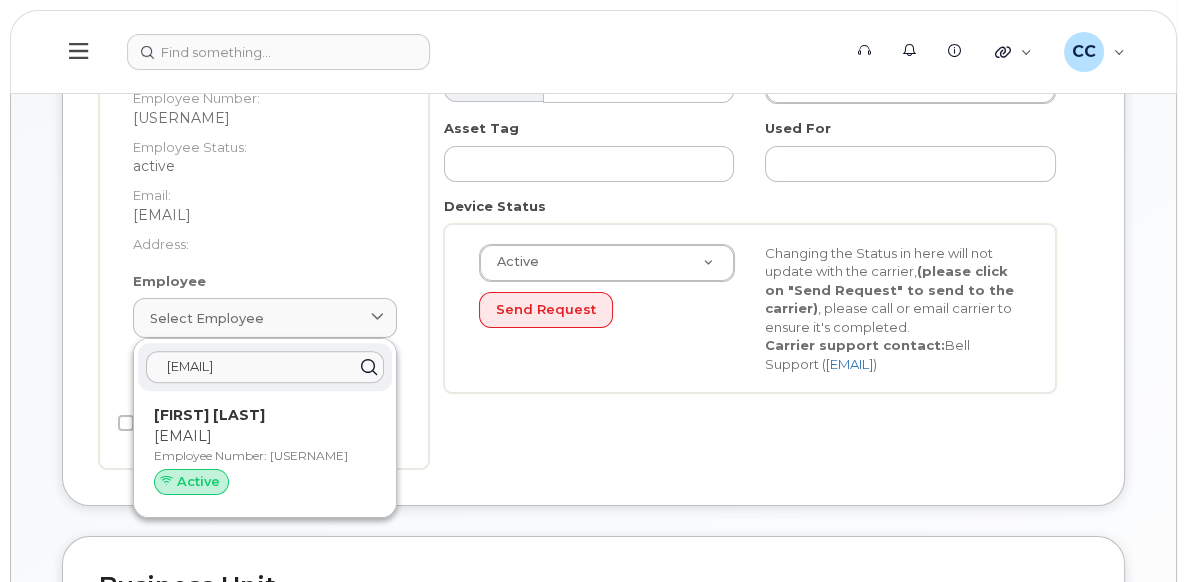 click on "Update Device" at bounding box center (1040, 1358) 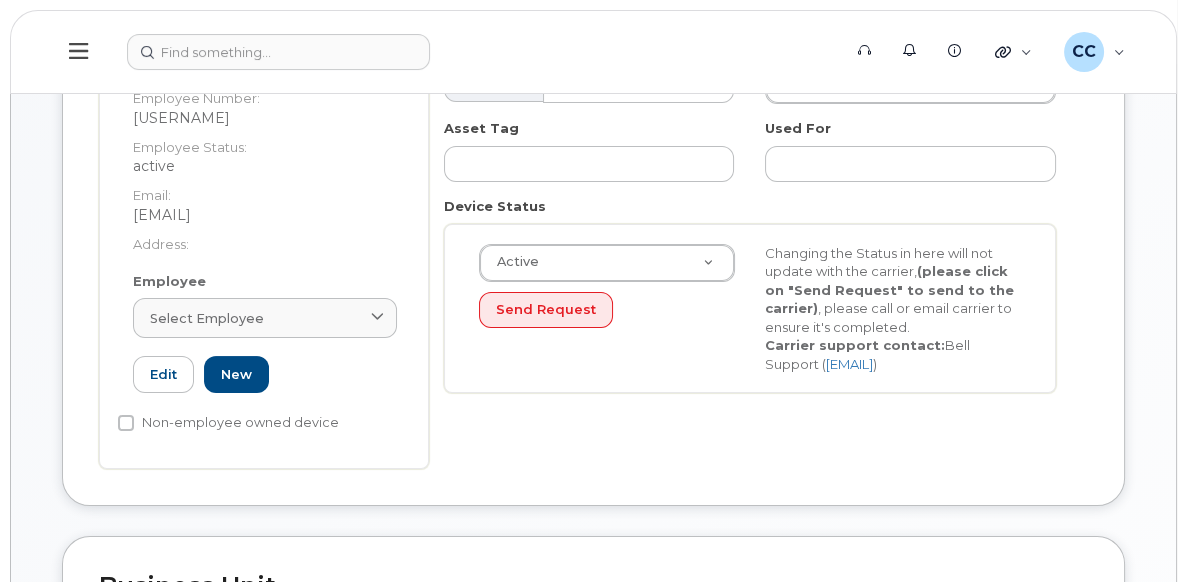 type on "Saving..." 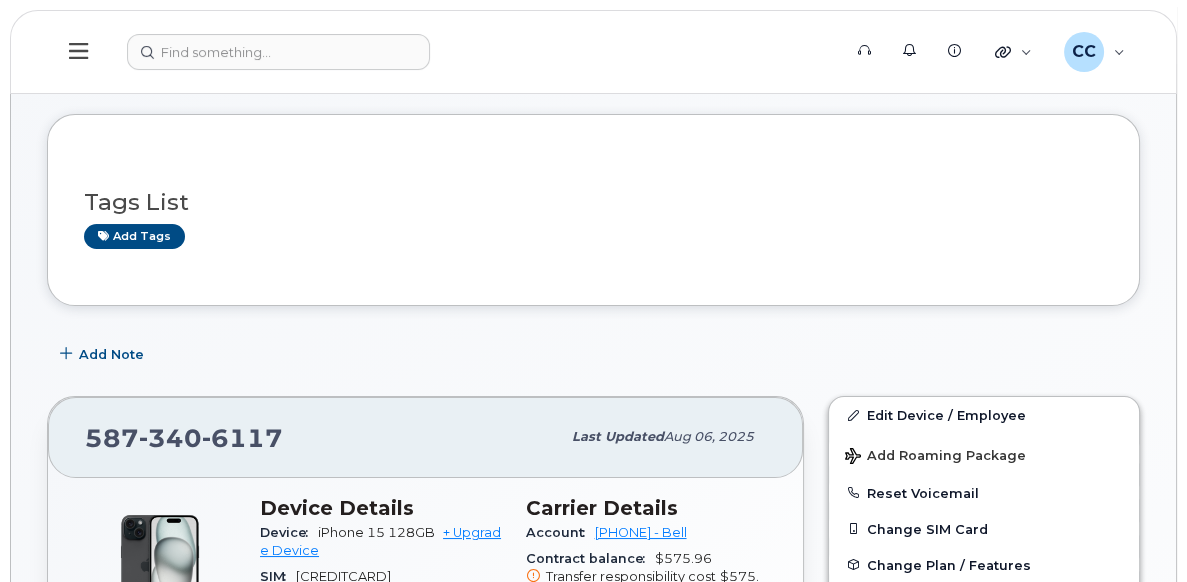 scroll, scrollTop: 0, scrollLeft: 0, axis: both 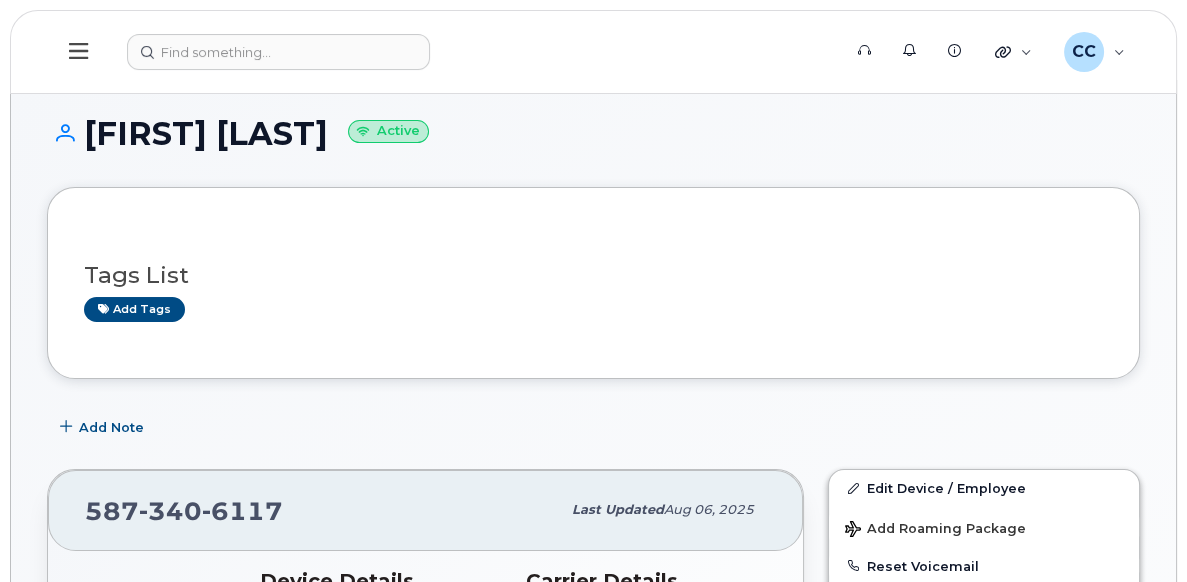 click 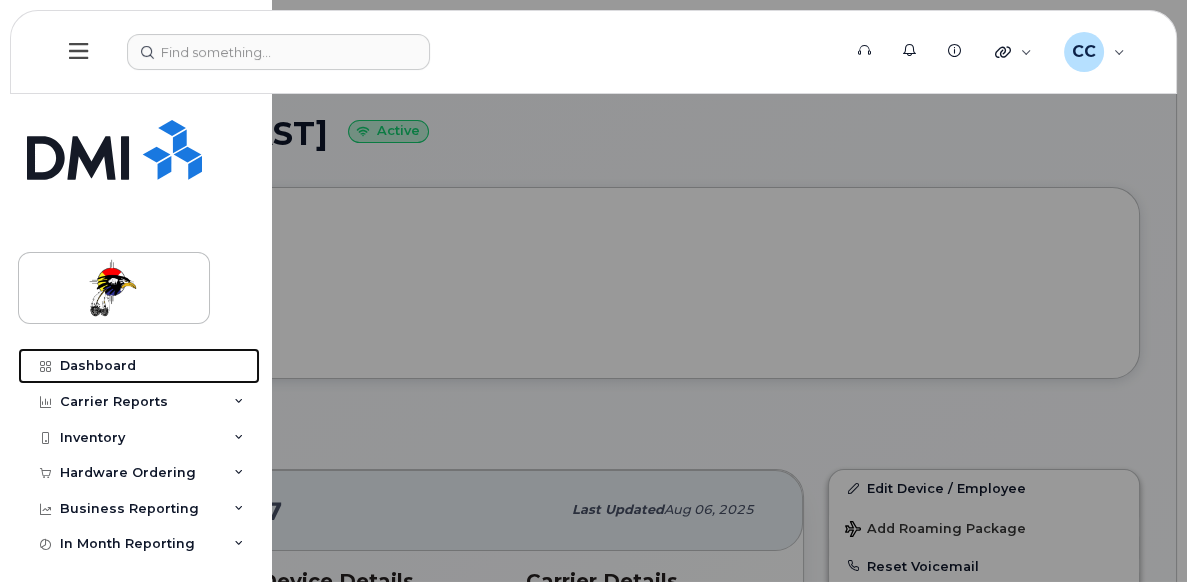 click on "Dashboard" at bounding box center [98, 366] 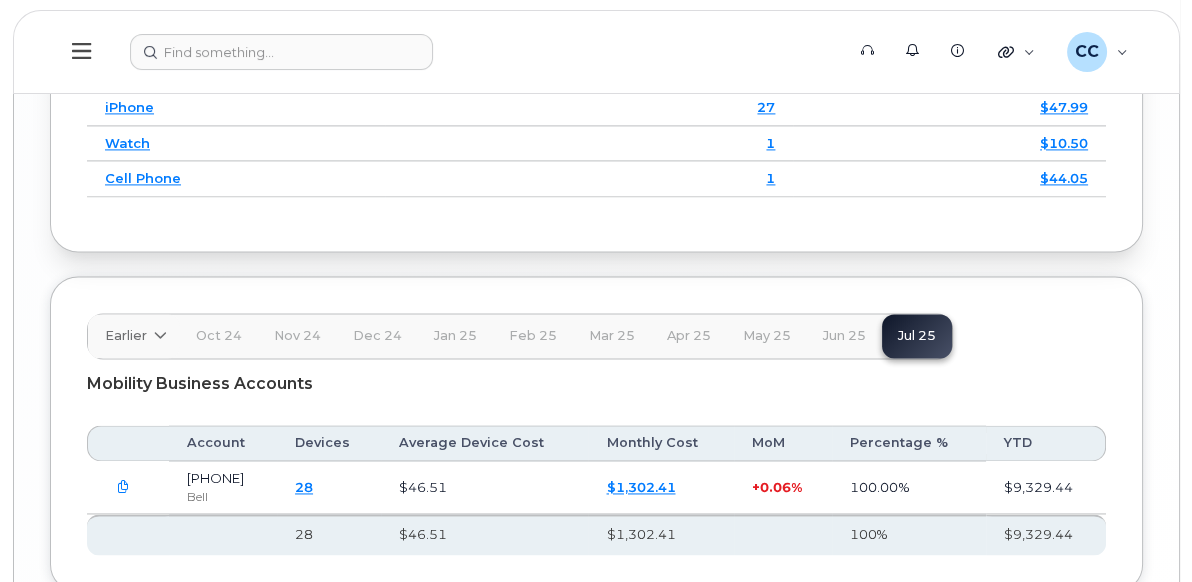 scroll, scrollTop: 3800, scrollLeft: 0, axis: vertical 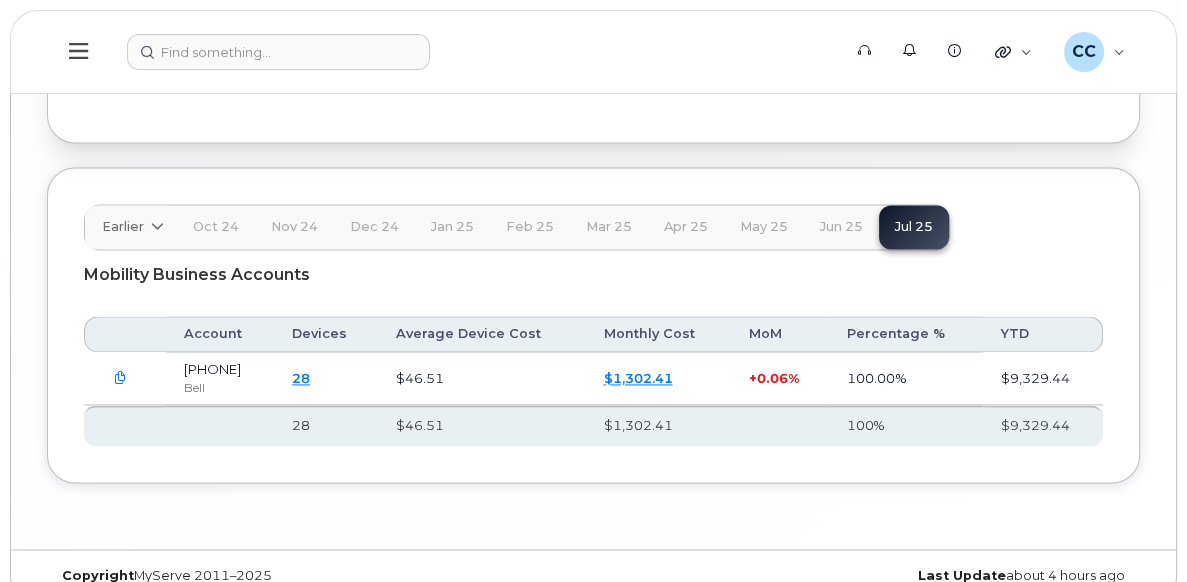 click on "$1,302.41" at bounding box center [637, 378] 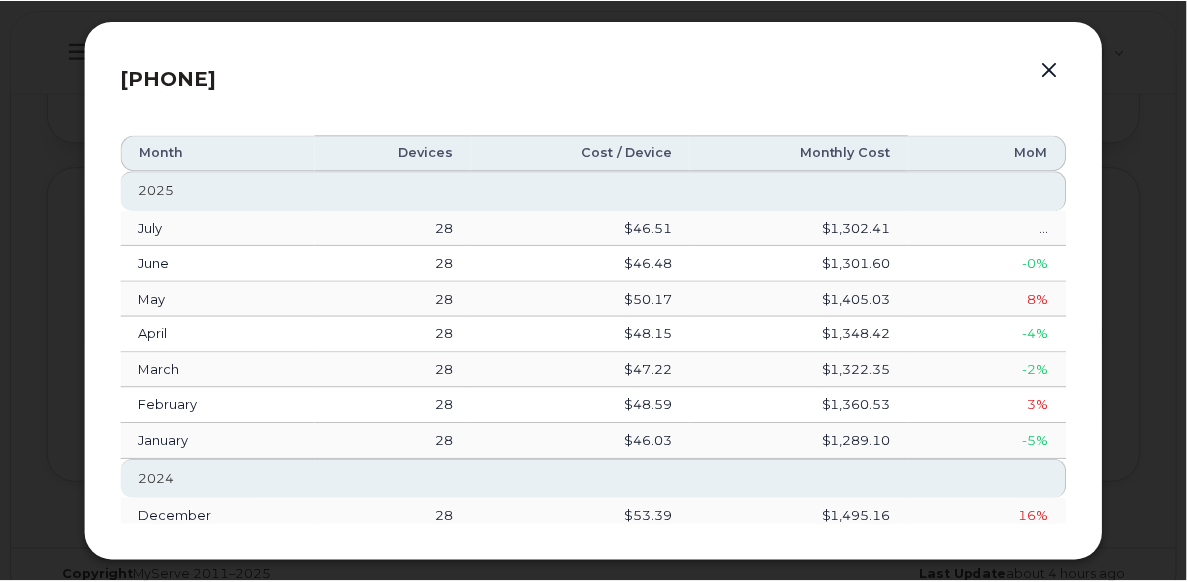 scroll, scrollTop: 0, scrollLeft: 0, axis: both 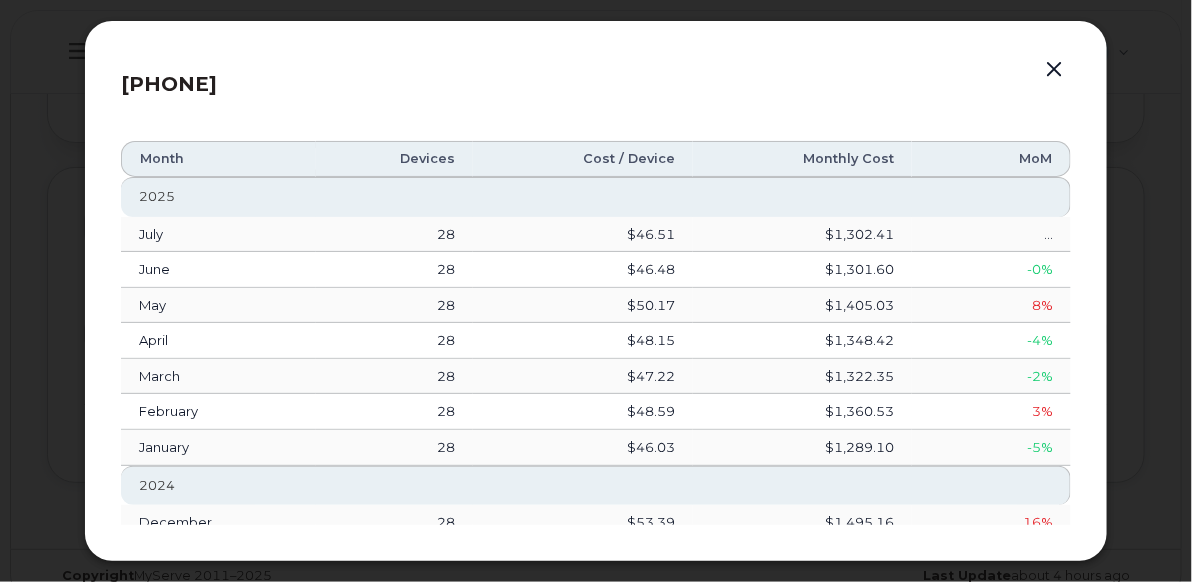 click at bounding box center [1054, 70] 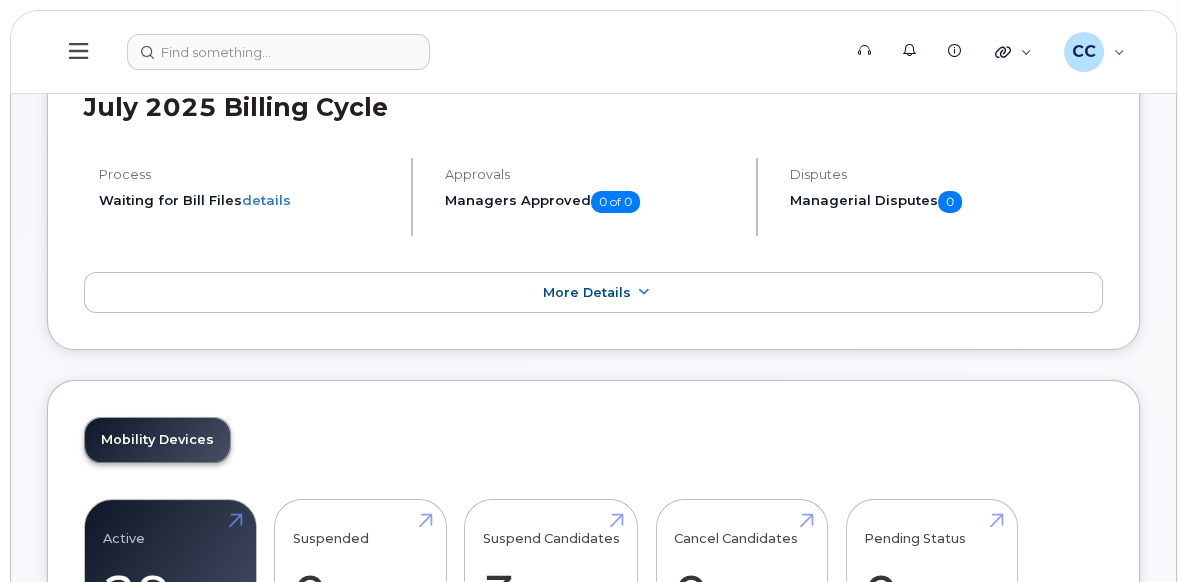 scroll, scrollTop: 0, scrollLeft: 0, axis: both 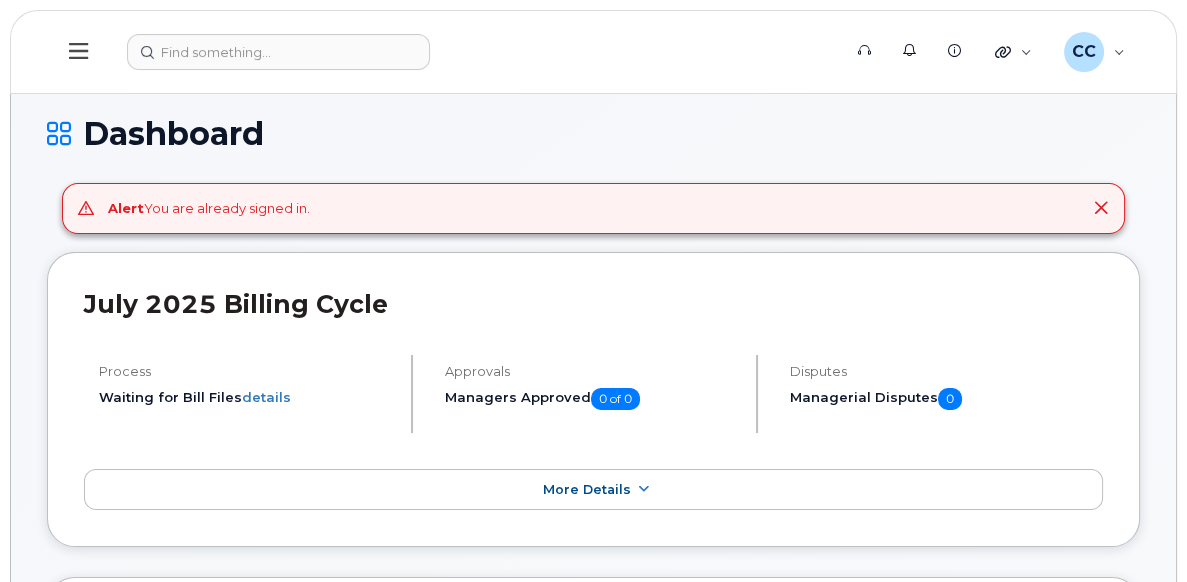 click on "details" at bounding box center [266, 397] 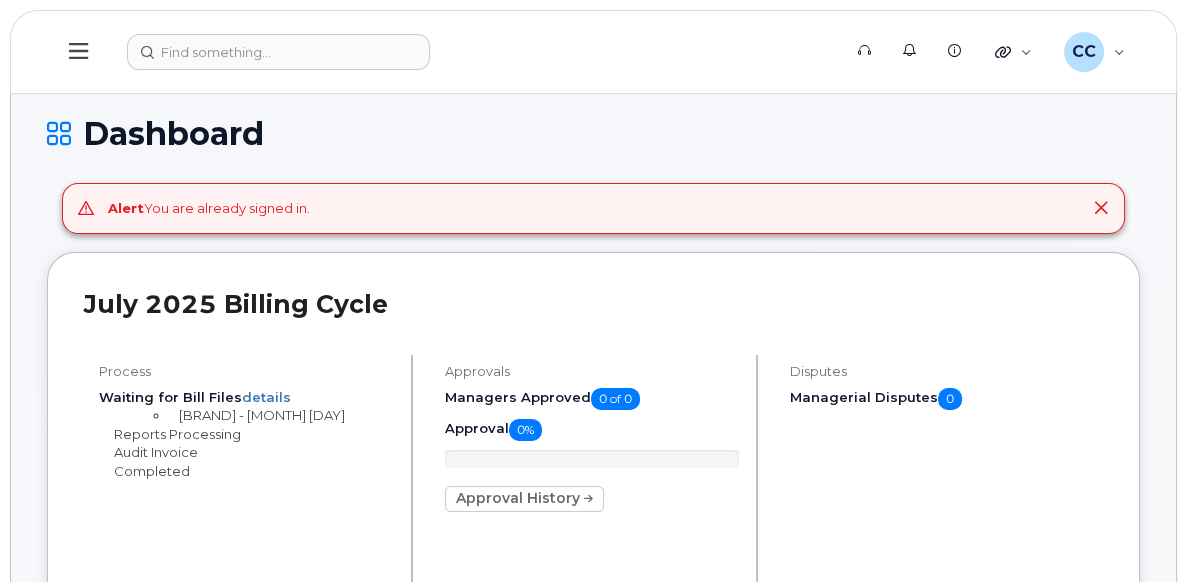 scroll, scrollTop: 0, scrollLeft: 0, axis: both 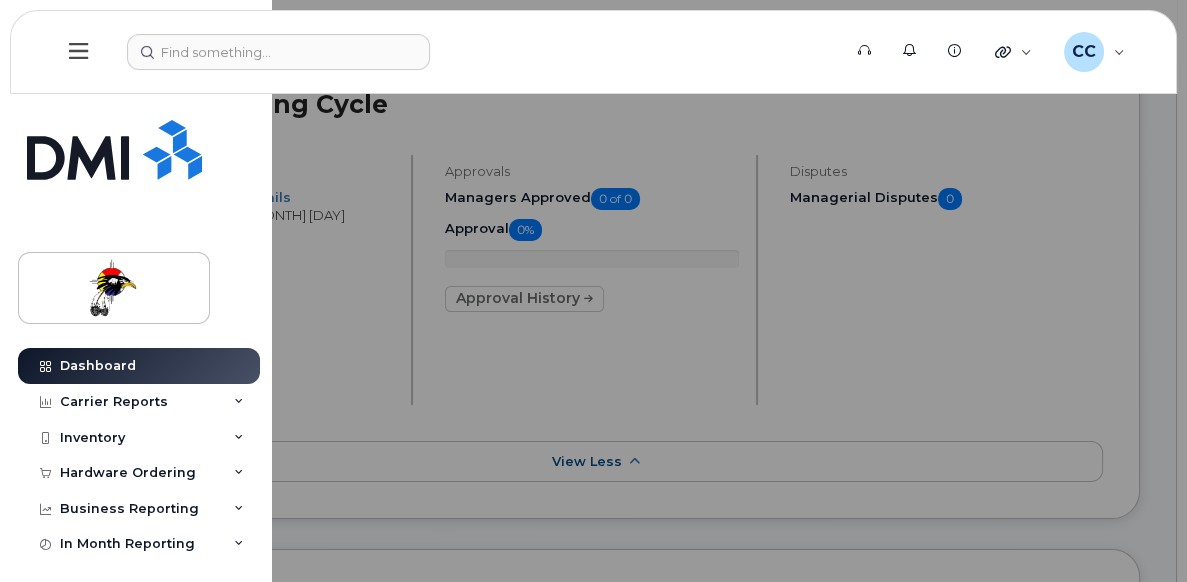 click on "Carrier Reports" at bounding box center (114, 402) 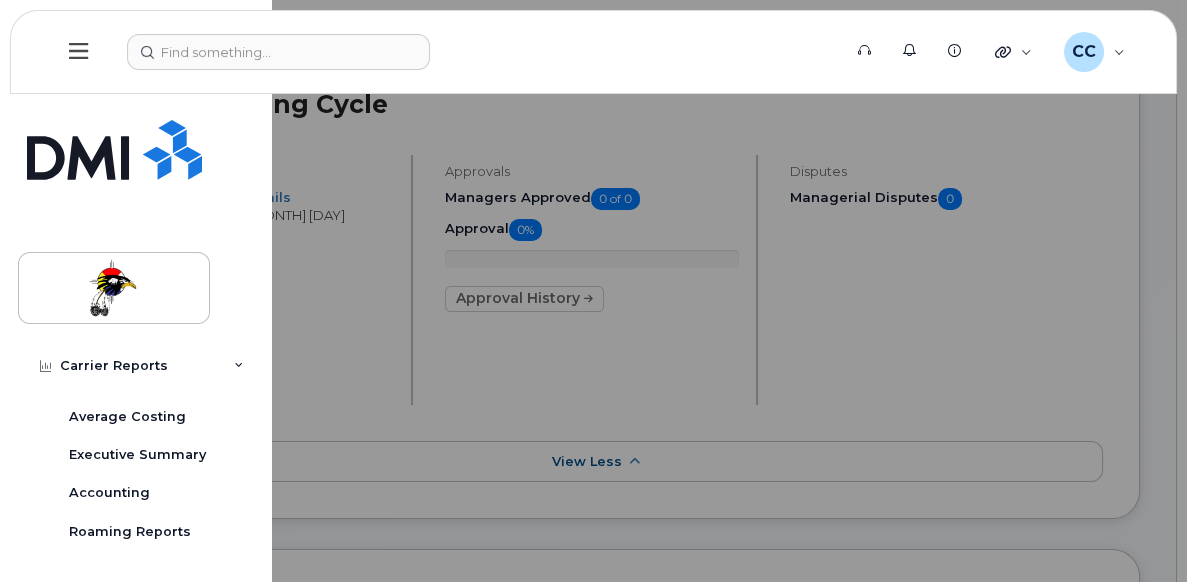 scroll, scrollTop: 200, scrollLeft: 0, axis: vertical 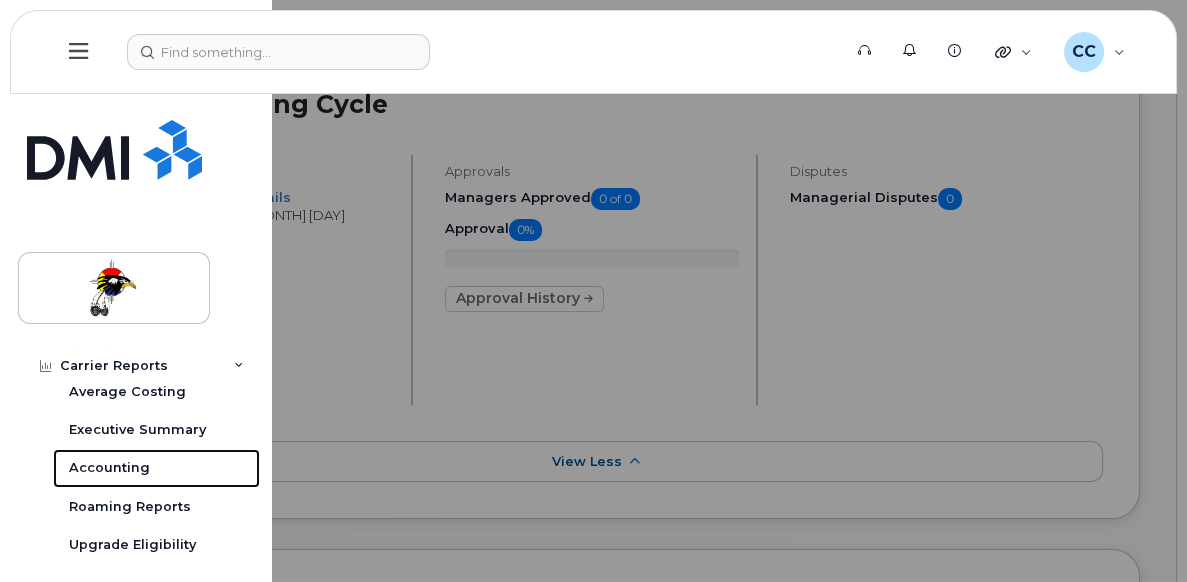 click on "Accounting" at bounding box center (109, 468) 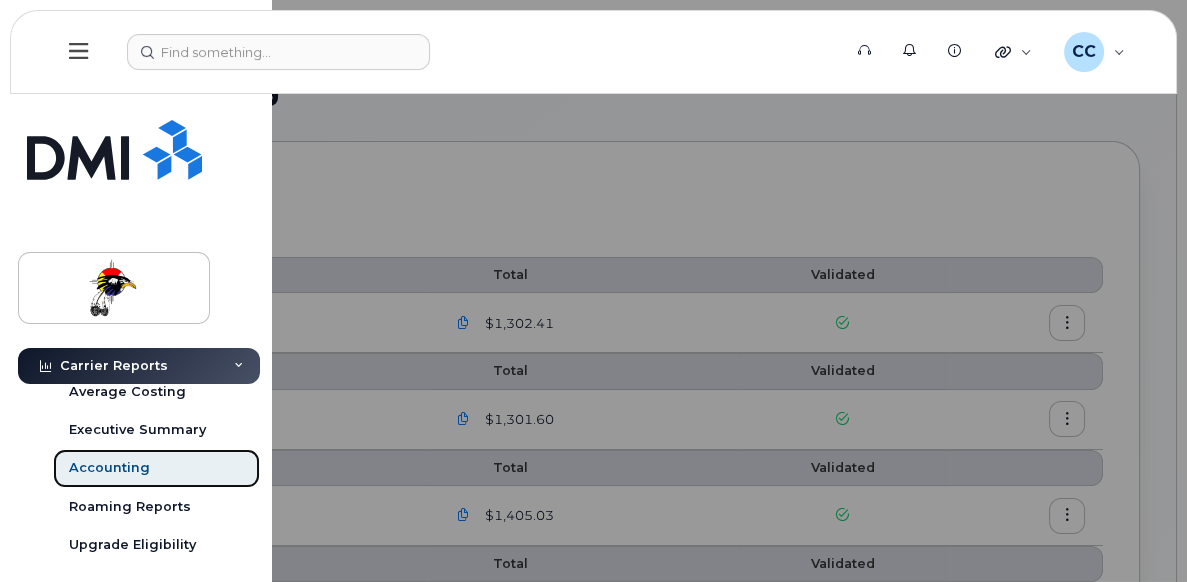 scroll, scrollTop: 0, scrollLeft: 0, axis: both 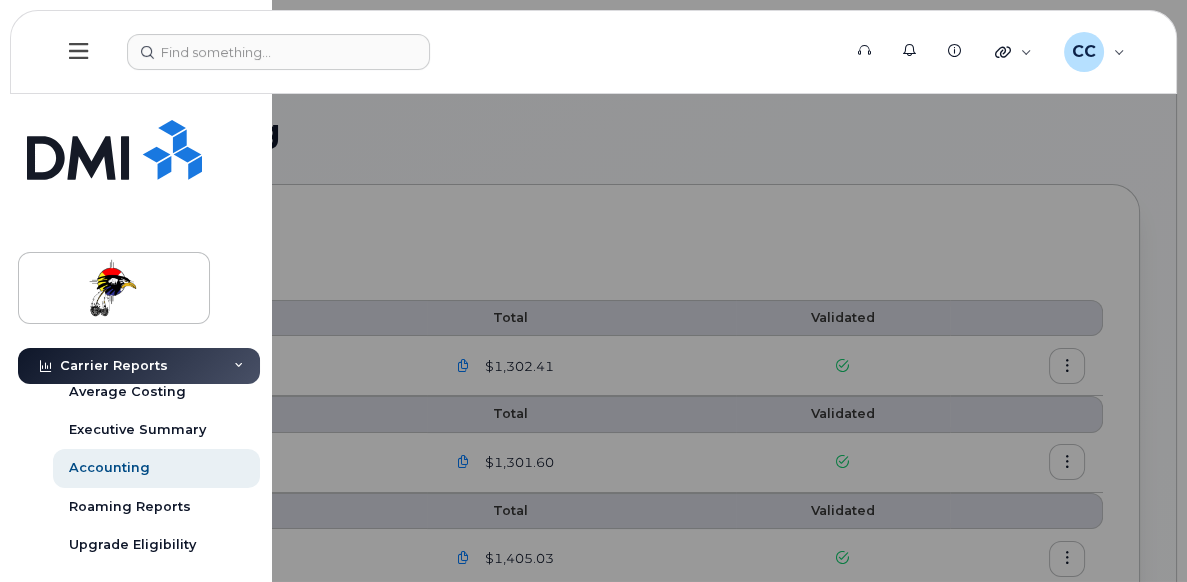 click at bounding box center (593, 291) 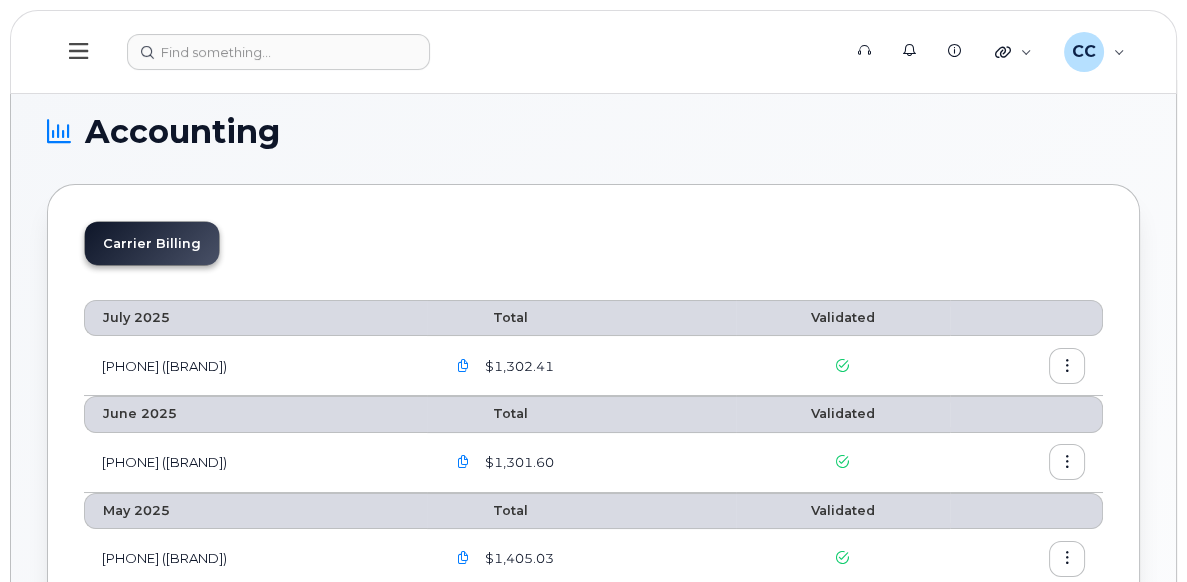 click on "[PHONE] ([COMPANY])" at bounding box center [255, 366] 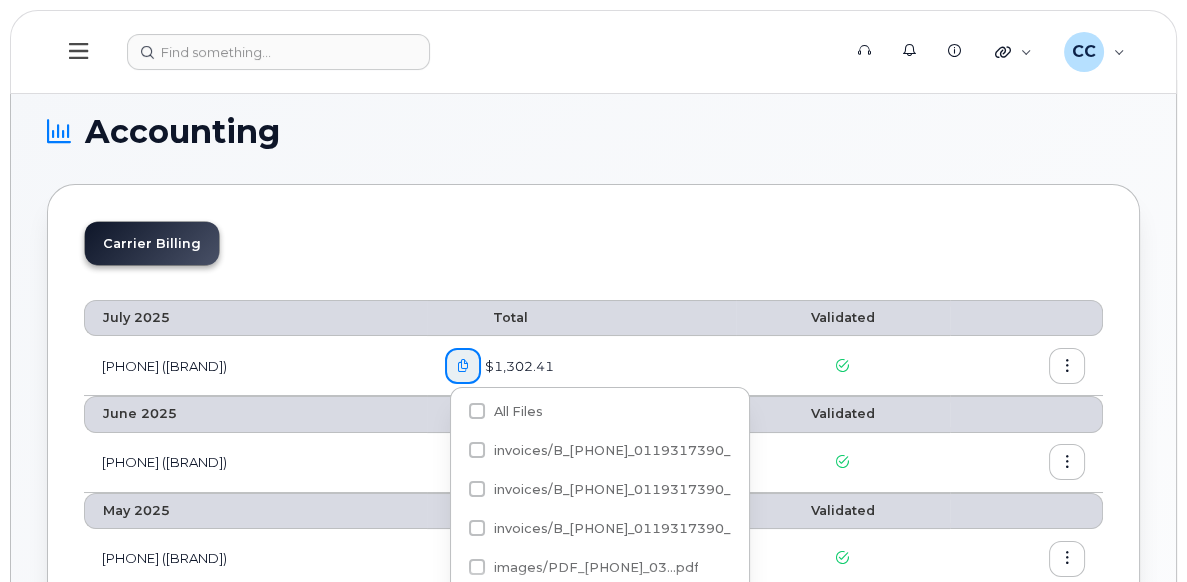 click on "0545695227 (Bell)" at bounding box center [255, 366] 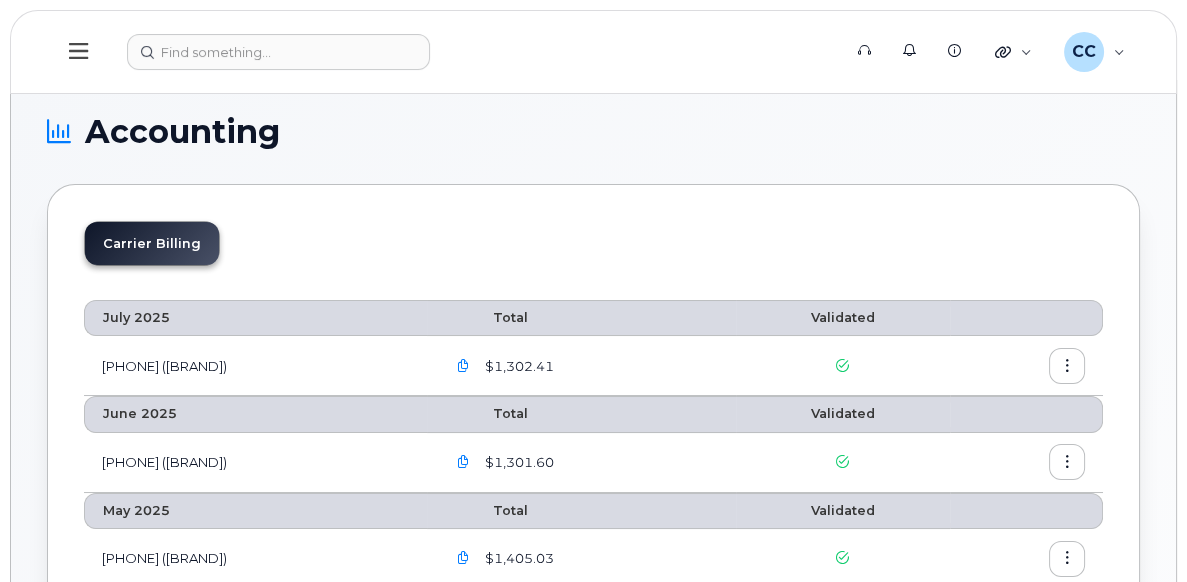 click on "0545695227 (Bell)" at bounding box center (255, 366) 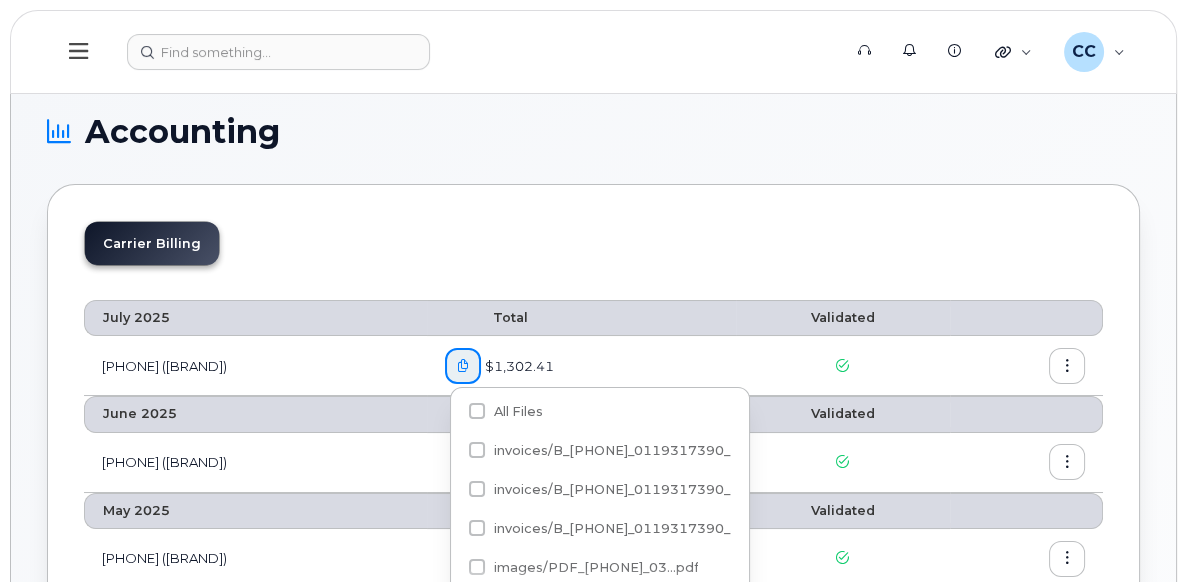 click on "All Files" at bounding box center (517, 411) 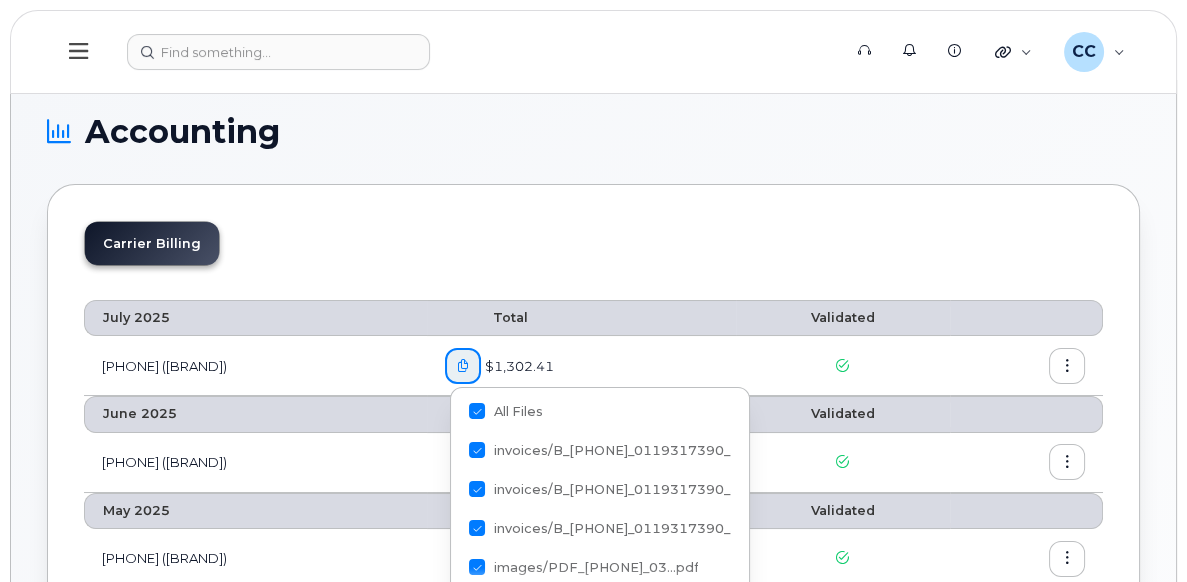 click on "All Files" at bounding box center (450, 412) 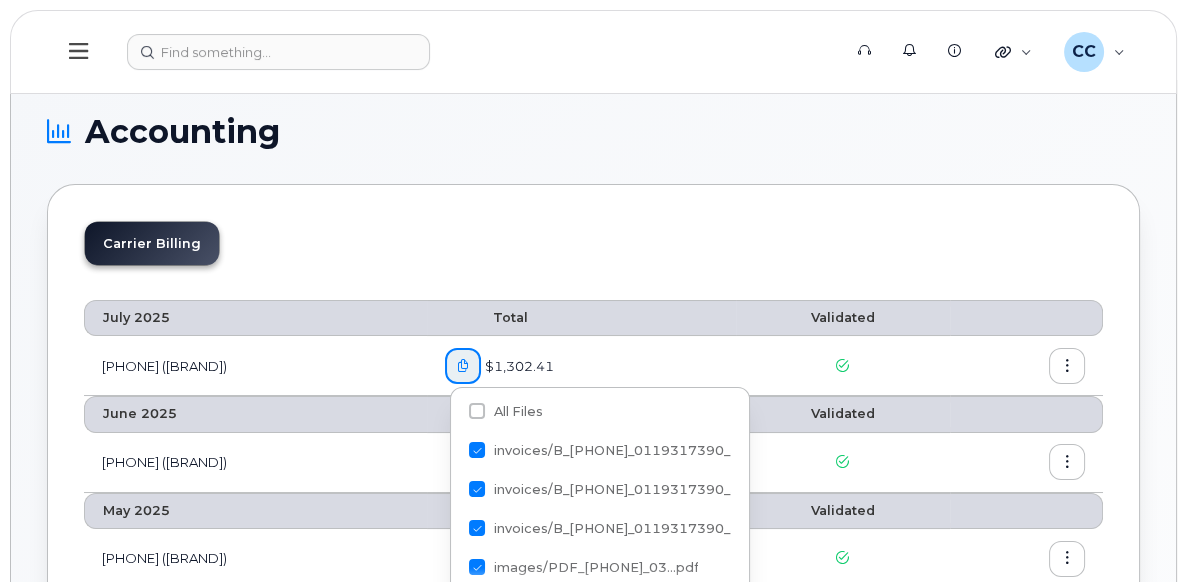 checkbox on "true" 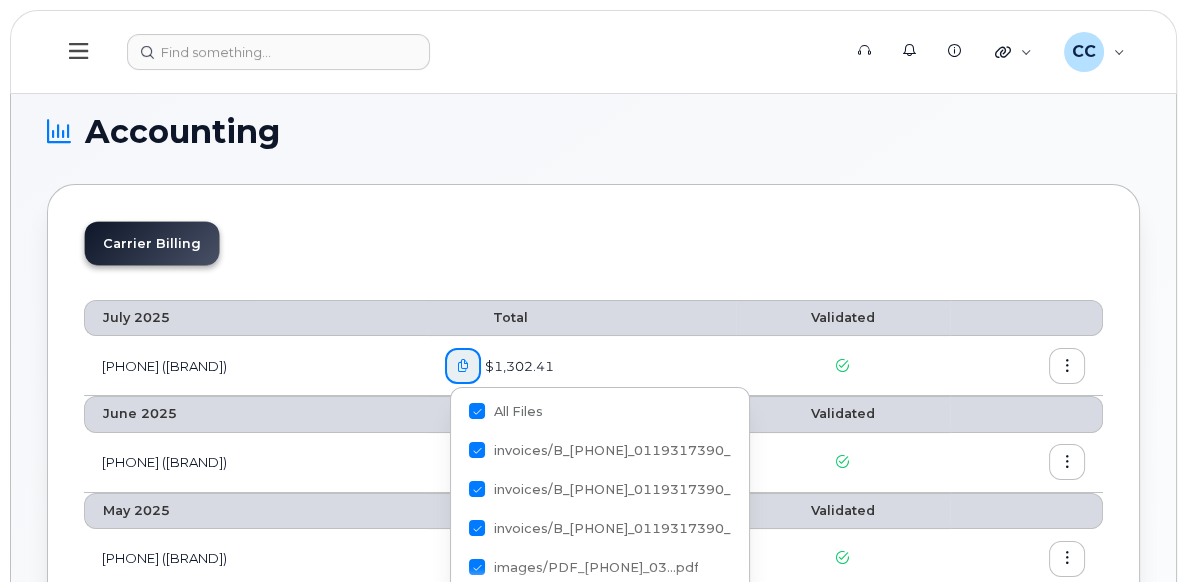 click on "All Files" at bounding box center (517, 411) 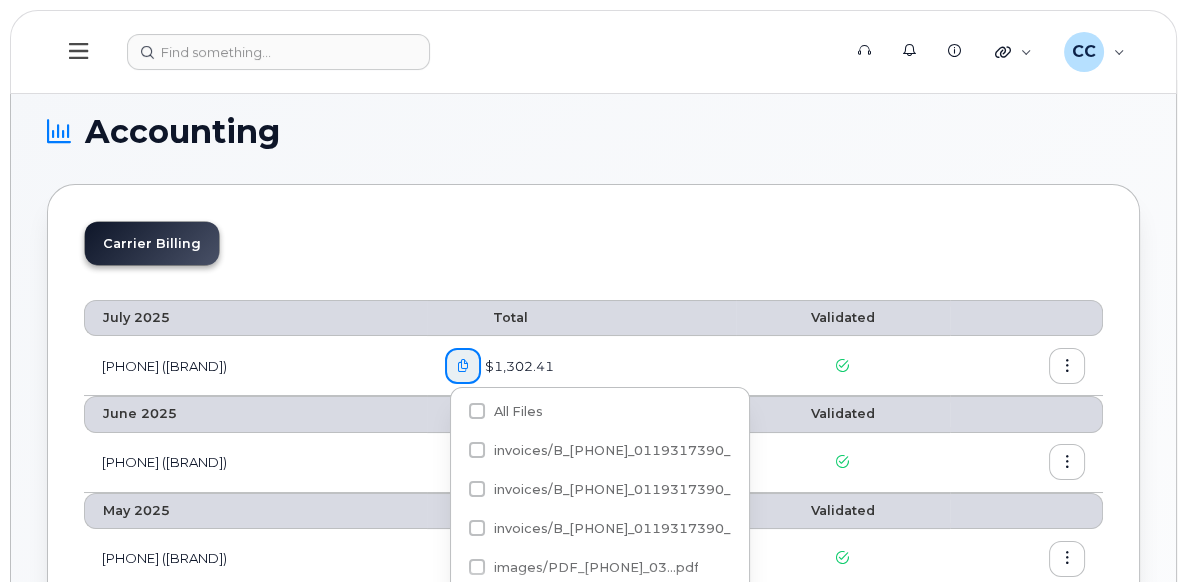 click on "All Files" at bounding box center (450, 412) 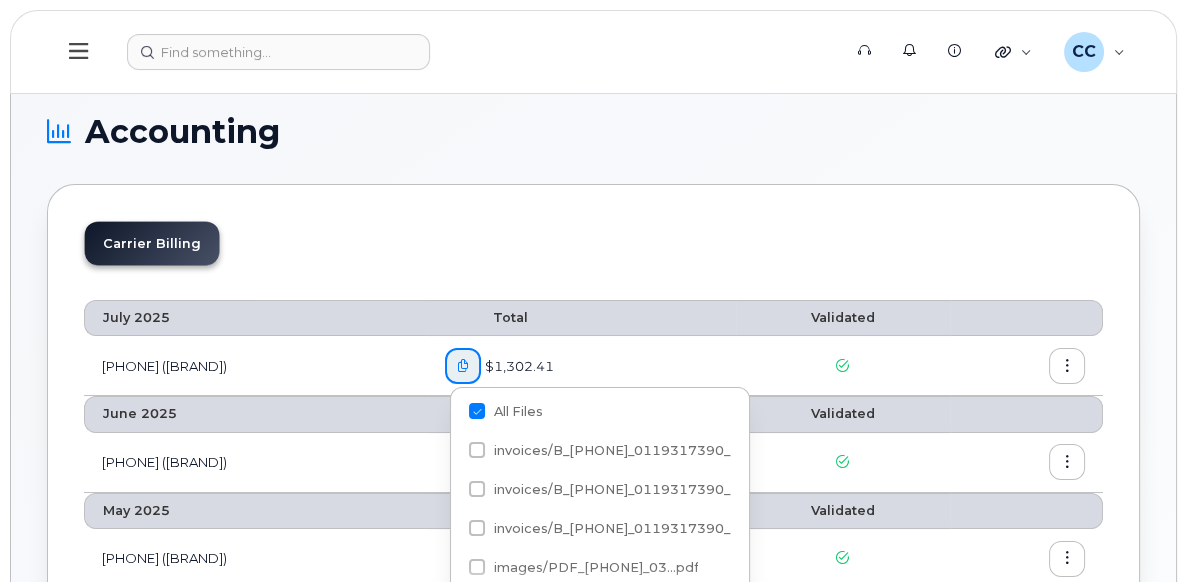 checkbox on "false" 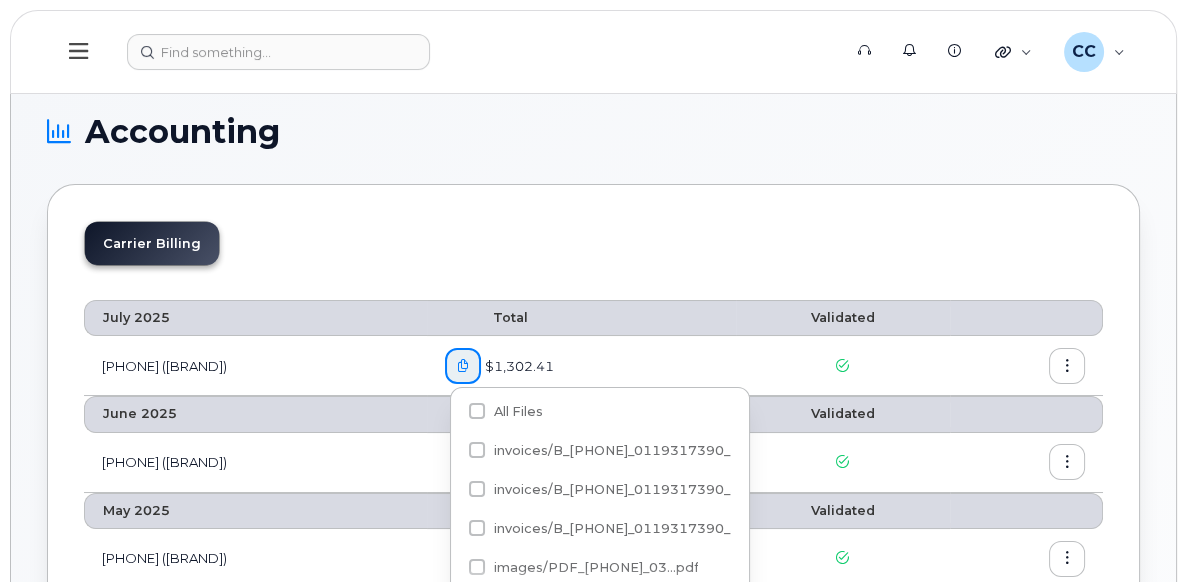click on "invoices/B_0119317390_5...csv" 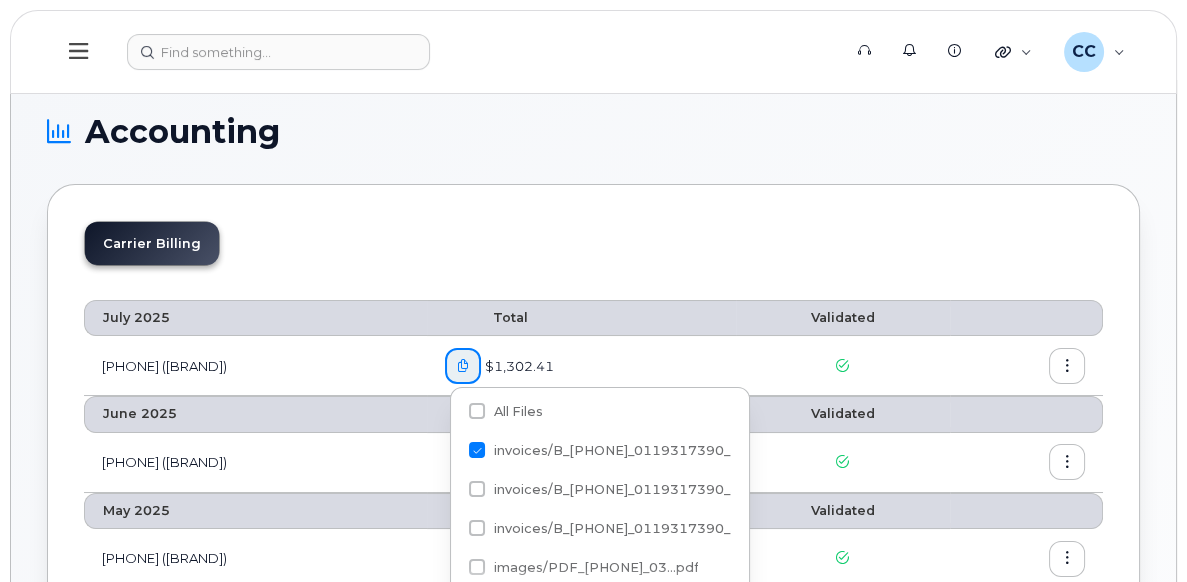 click on "invoices/B_0119317390_5...csv" at bounding box center (631, 450) 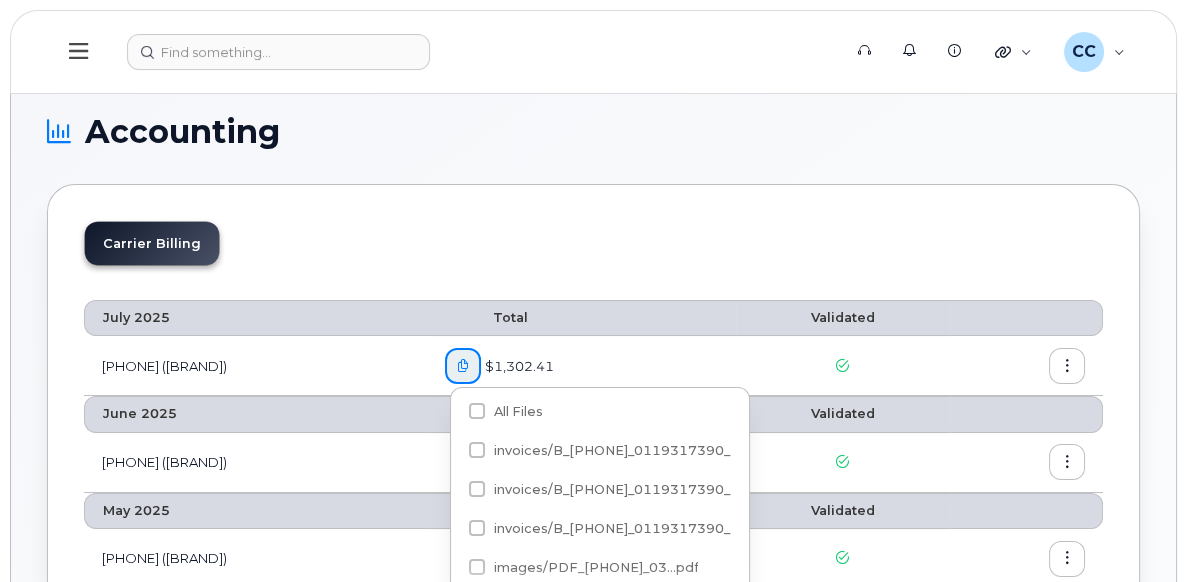 click on "invoices/B_0119317390_5...csv" at bounding box center (450, 451) 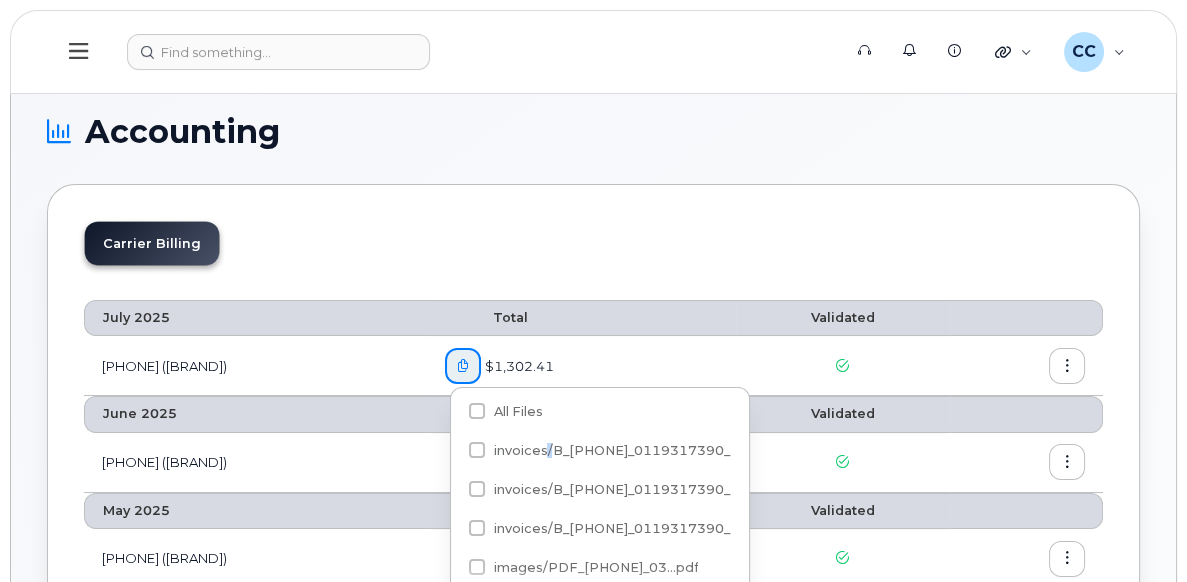 click on "invoices/B_0119317390_5...csv" at bounding box center (631, 450) 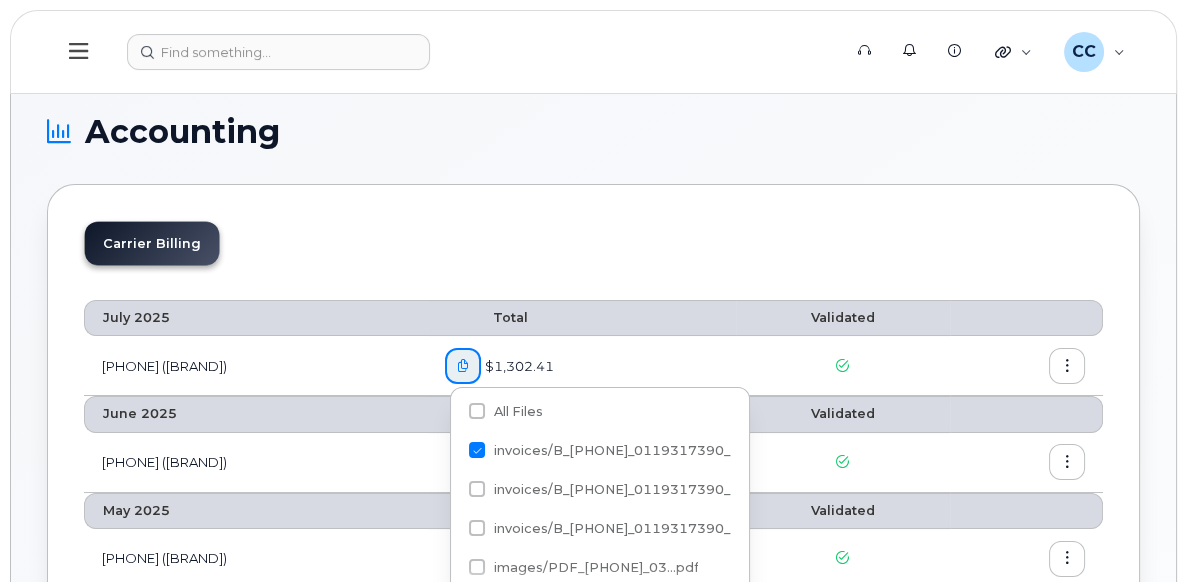 drag, startPoint x: 542, startPoint y: 451, endPoint x: 577, endPoint y: 215, distance: 238.58122 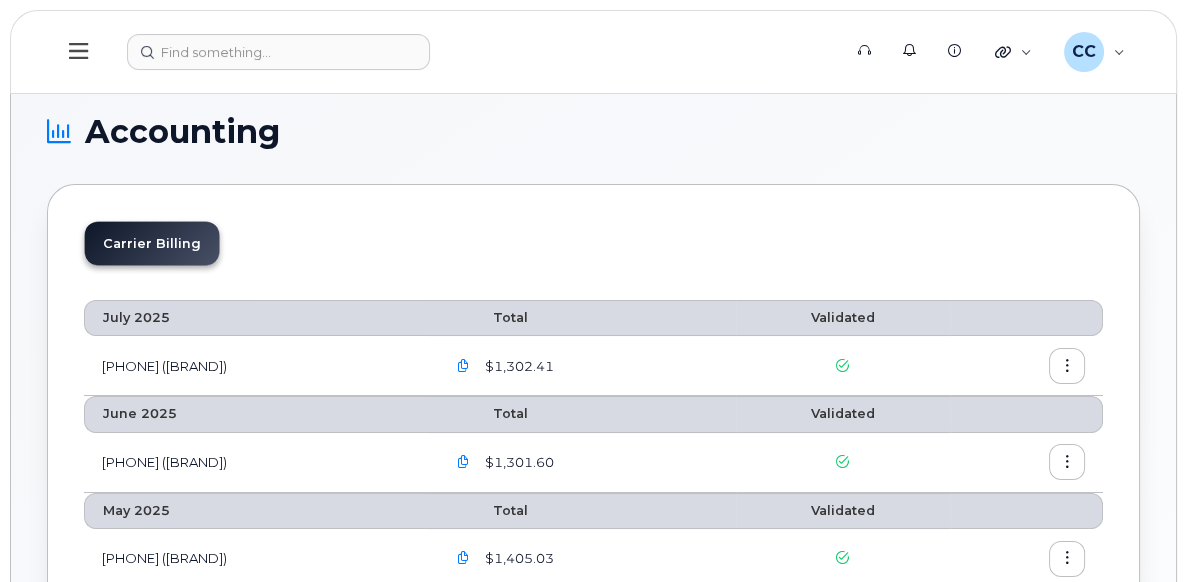click at bounding box center [1067, 366] 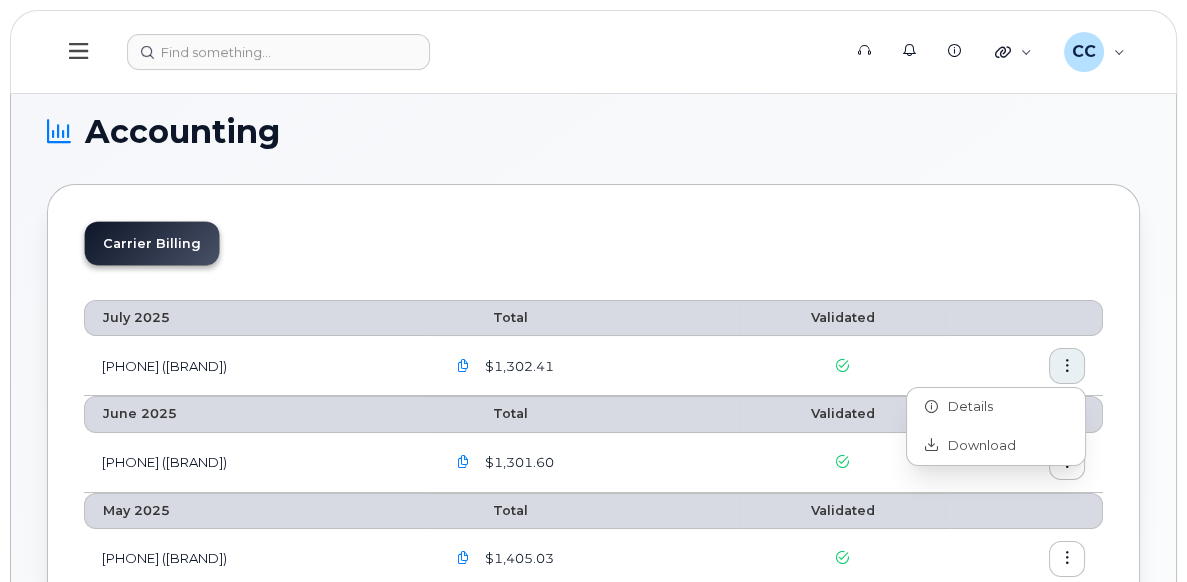 click on "Download" 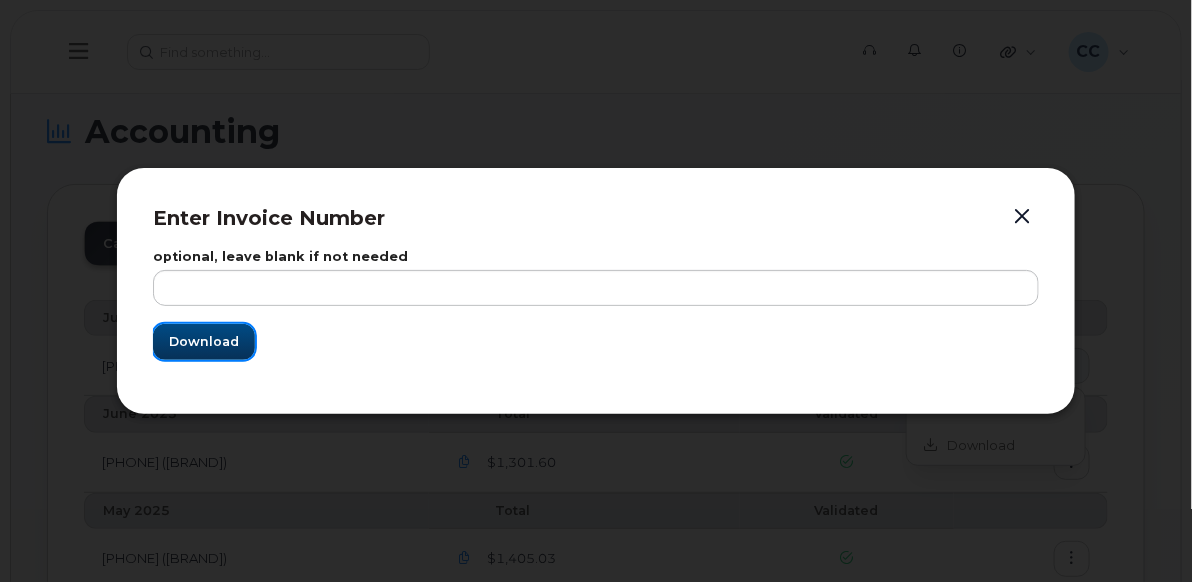 click on "Download" at bounding box center [204, 341] 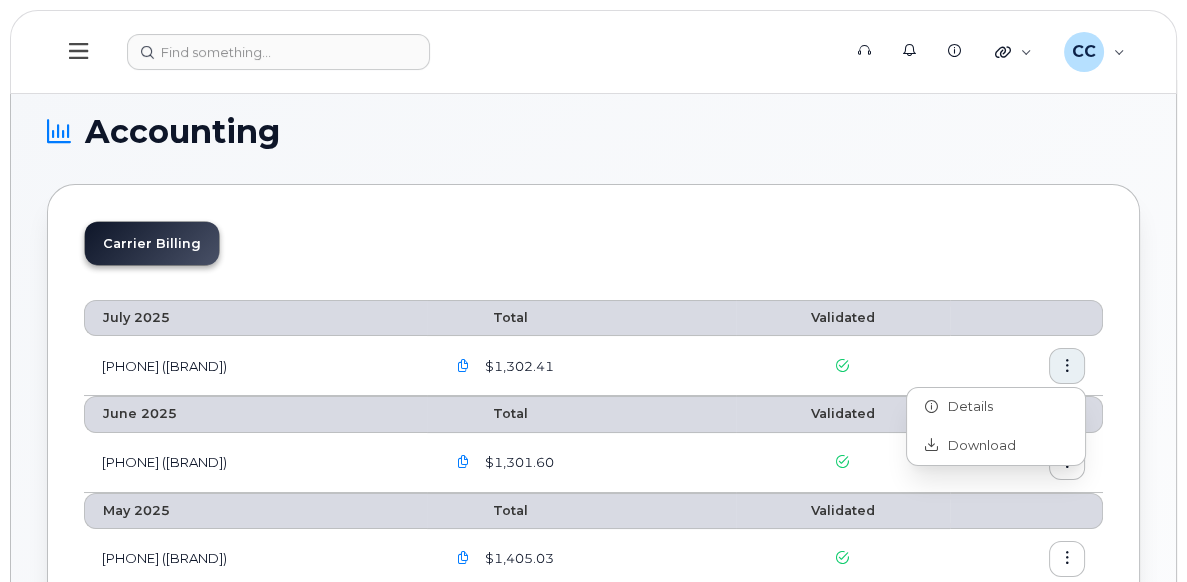 click at bounding box center [1067, 366] 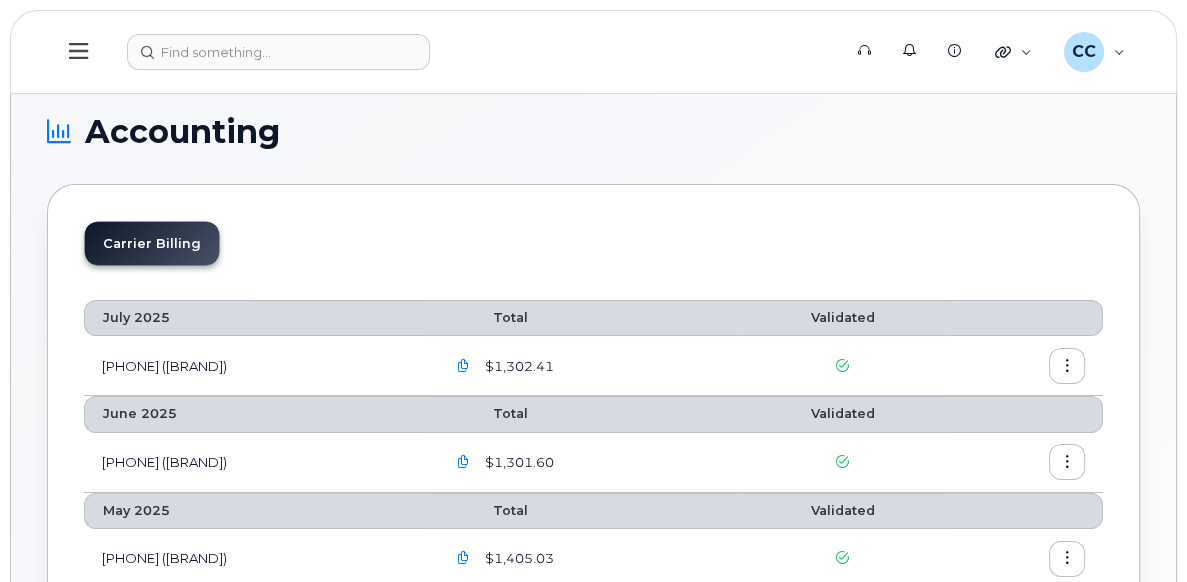 click at bounding box center (1067, 366) 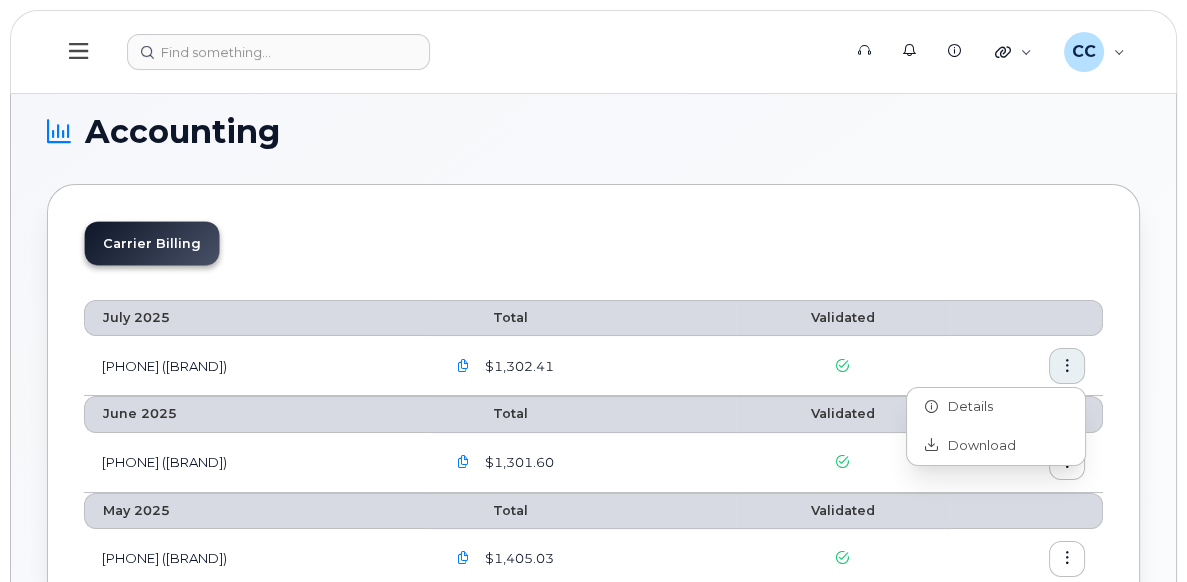 click on "Download" 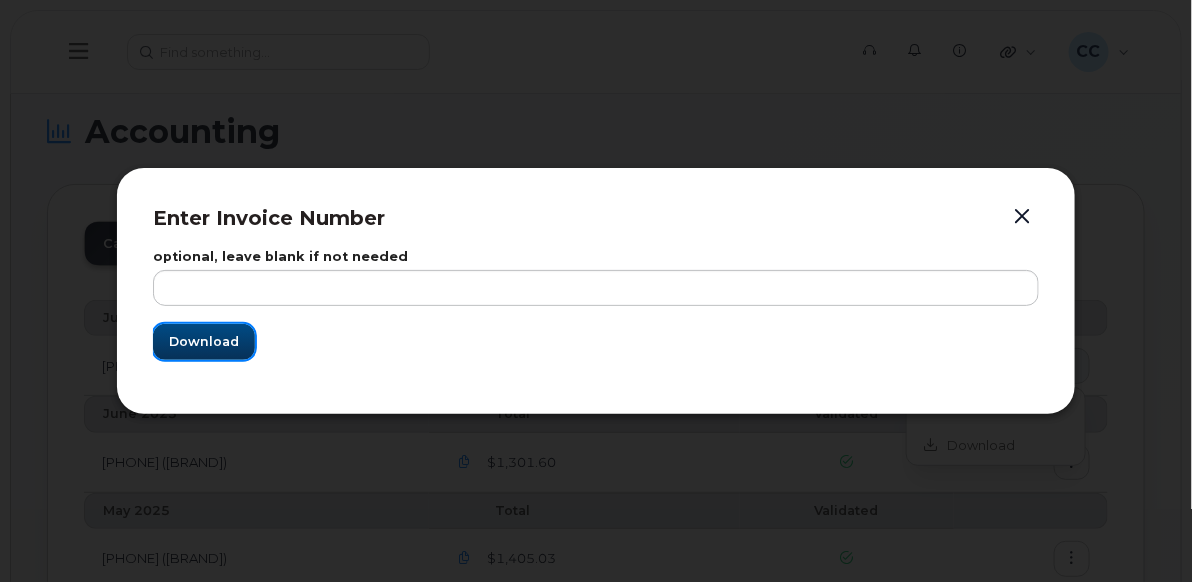 click on "Download" at bounding box center [204, 341] 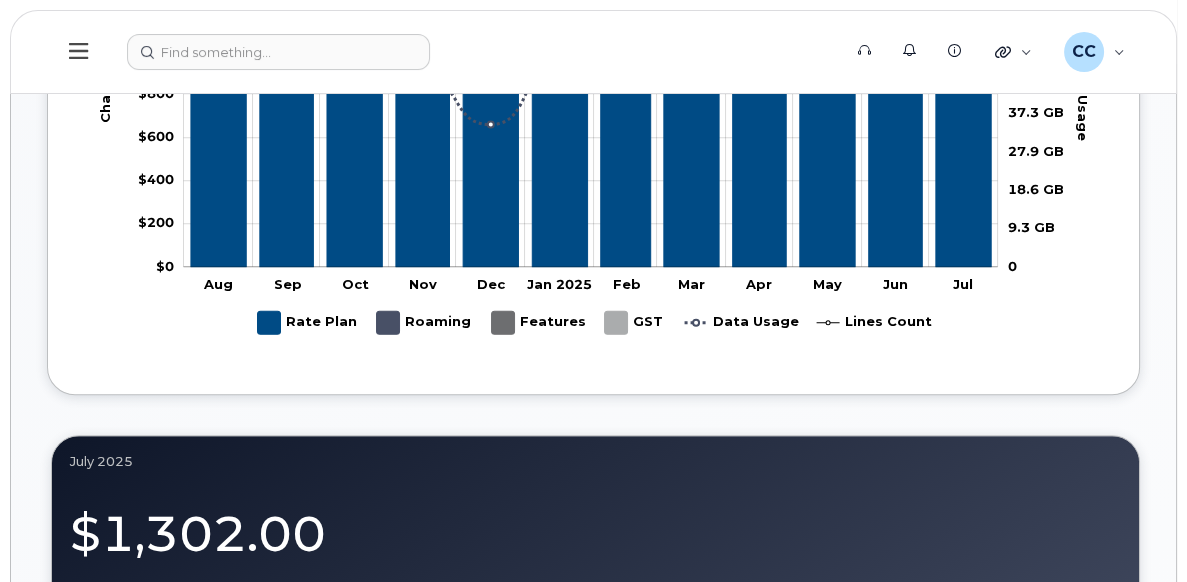 scroll, scrollTop: 1700, scrollLeft: 0, axis: vertical 